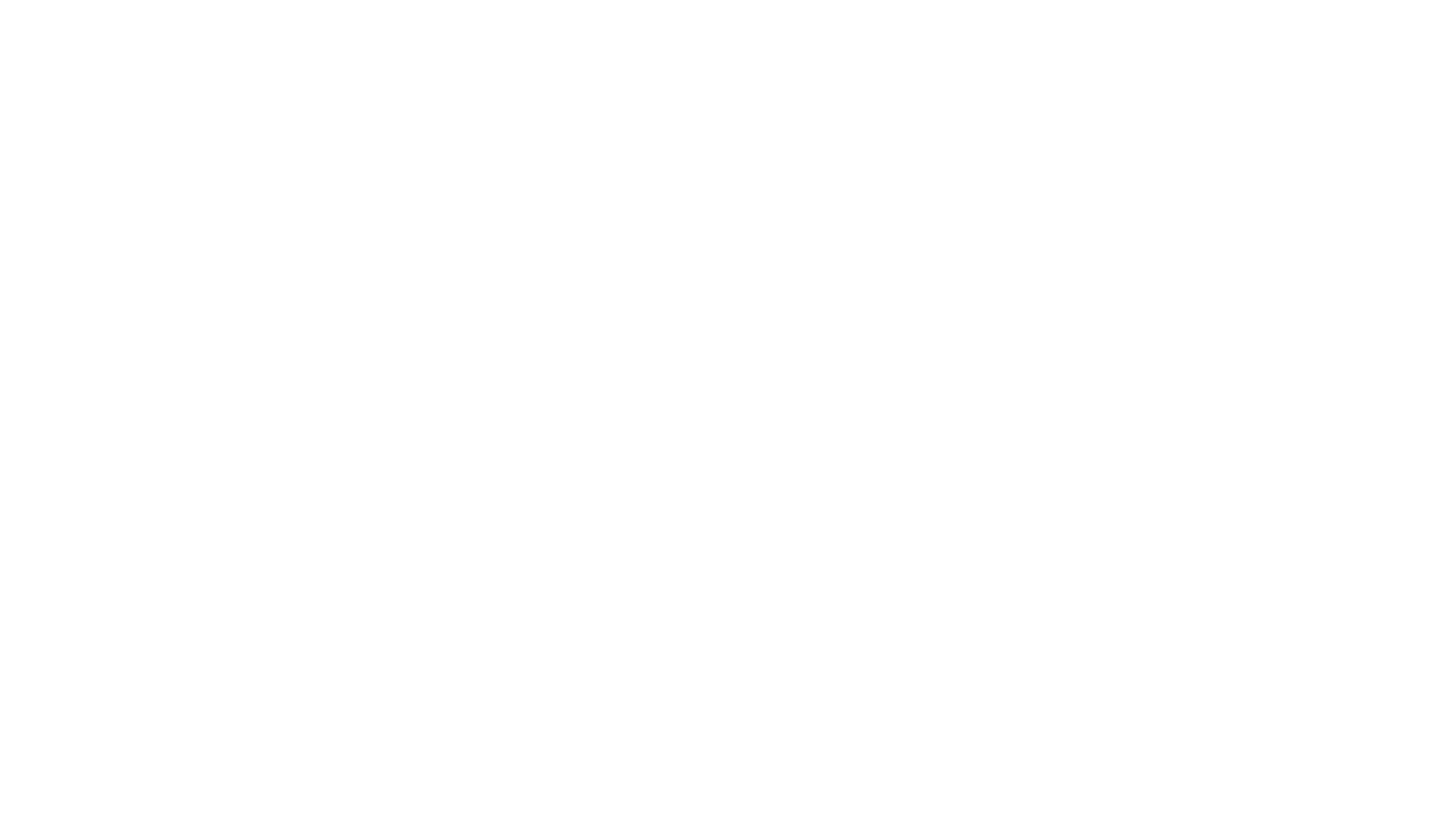 scroll, scrollTop: 0, scrollLeft: 0, axis: both 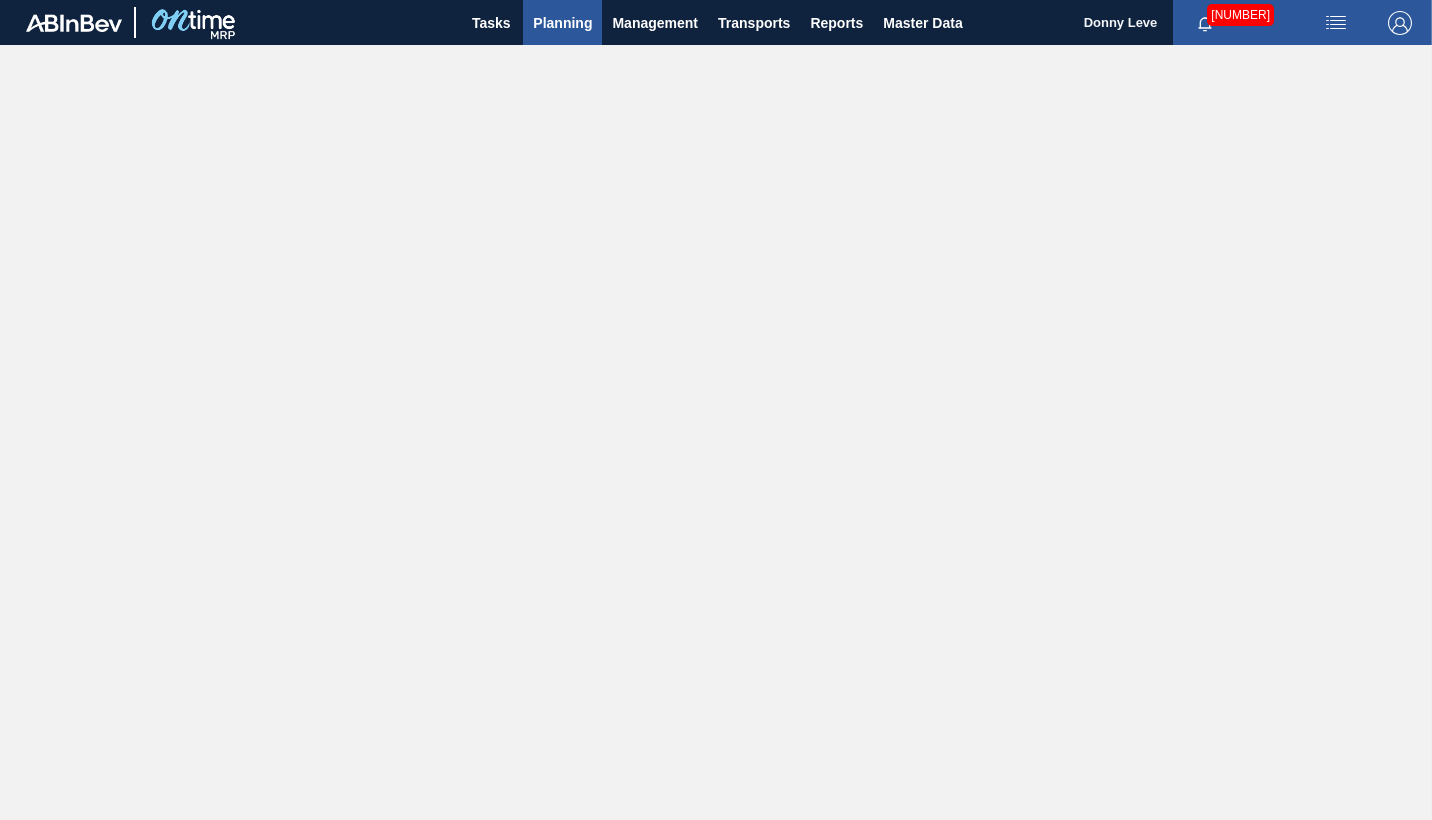 click on "Planning" at bounding box center [562, 23] 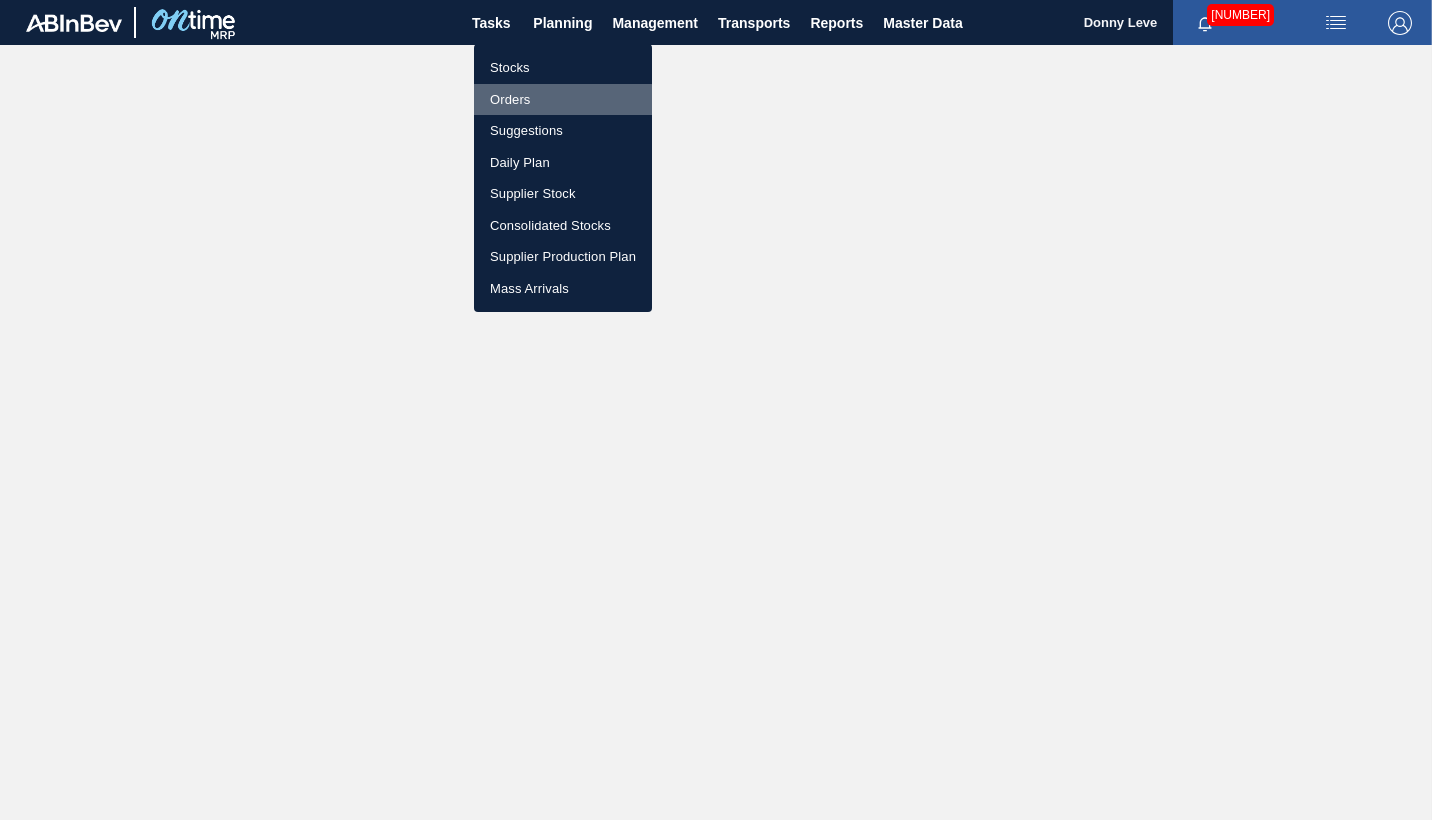 click on "Orders" at bounding box center (563, 100) 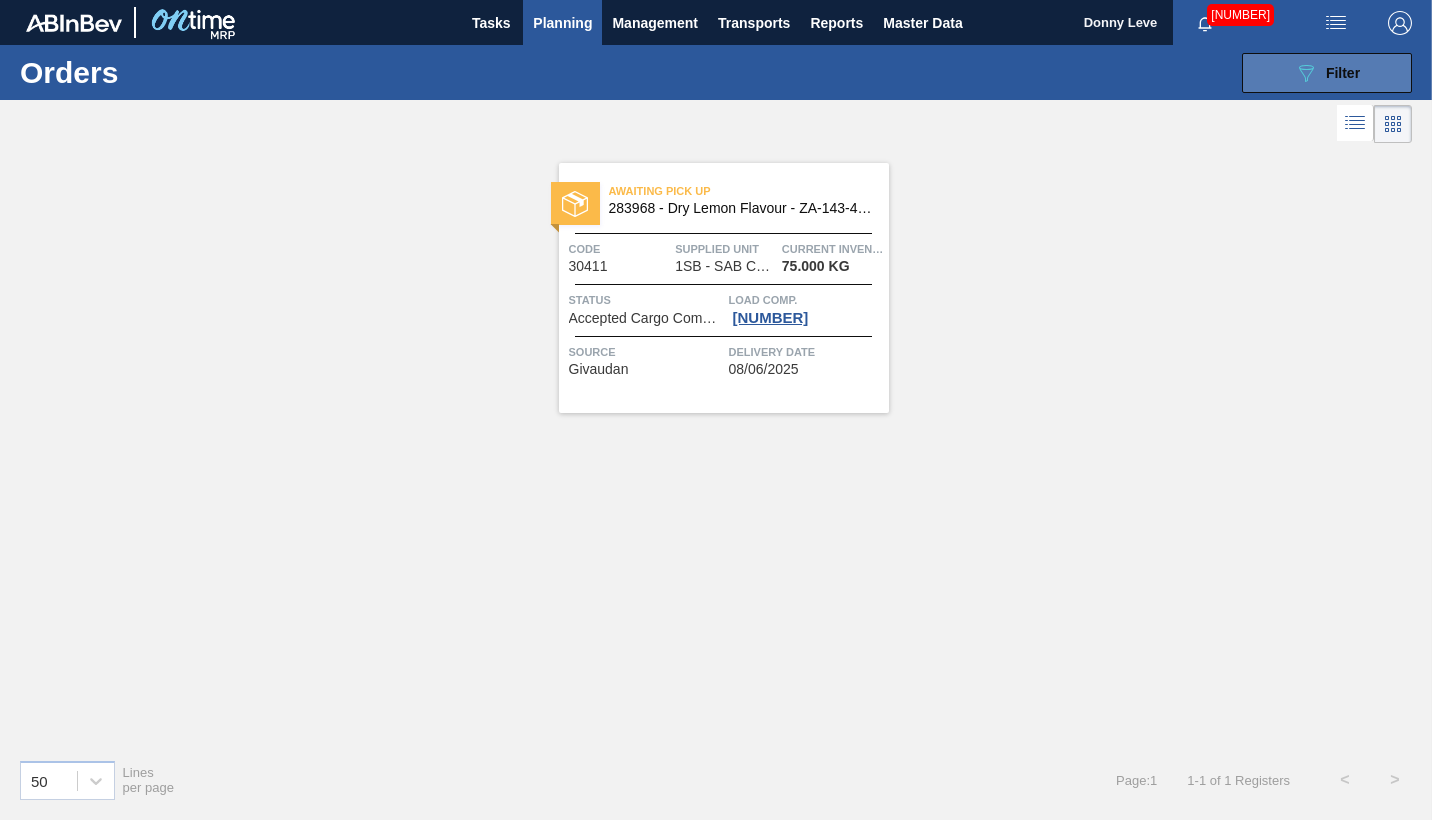 click on "Filter" at bounding box center (1343, 73) 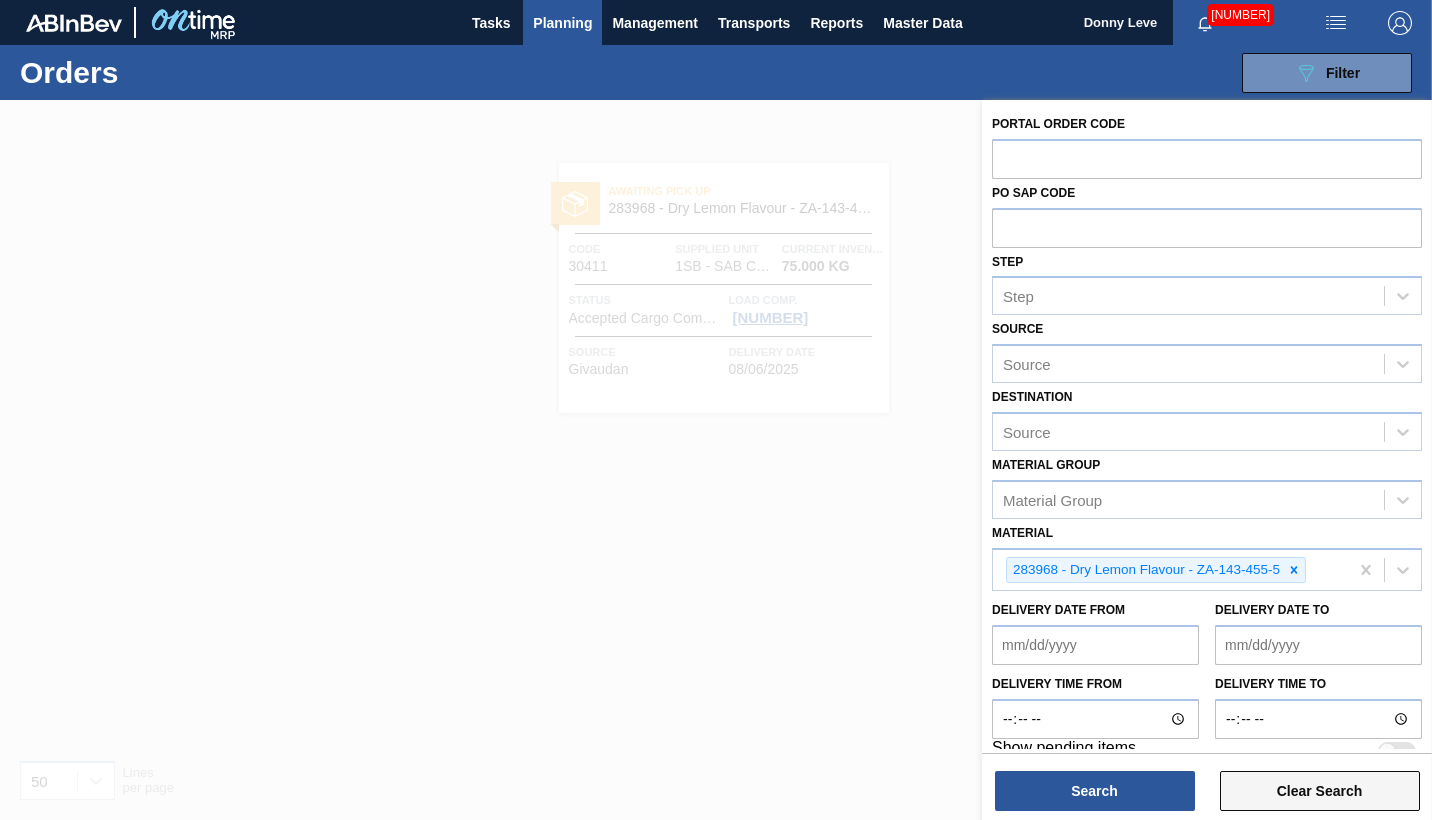 click on "Clear Search" at bounding box center [1320, 791] 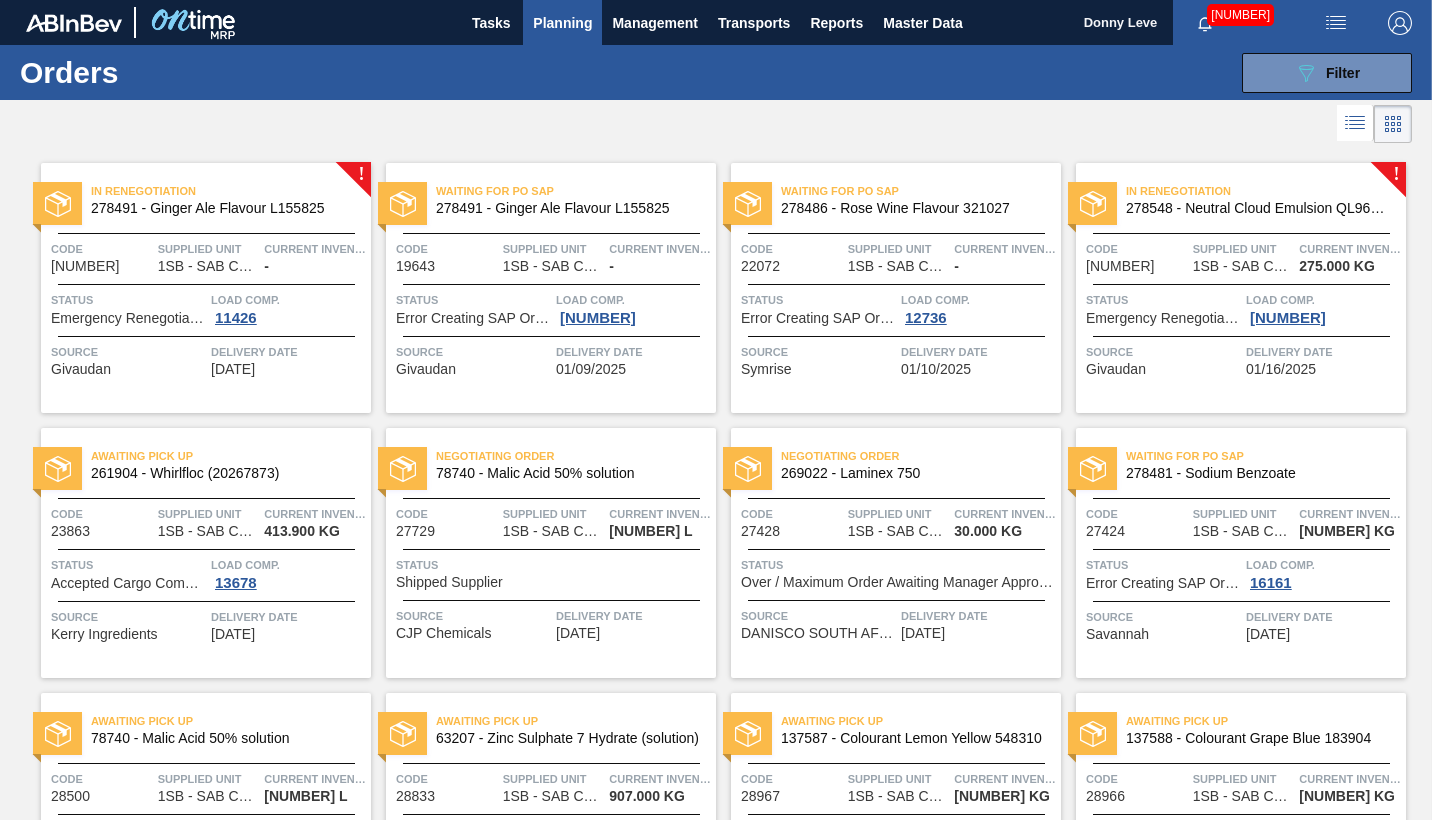 click on "Source Givaudan Delivery Date 01/16/2025" at bounding box center [1241, 356] 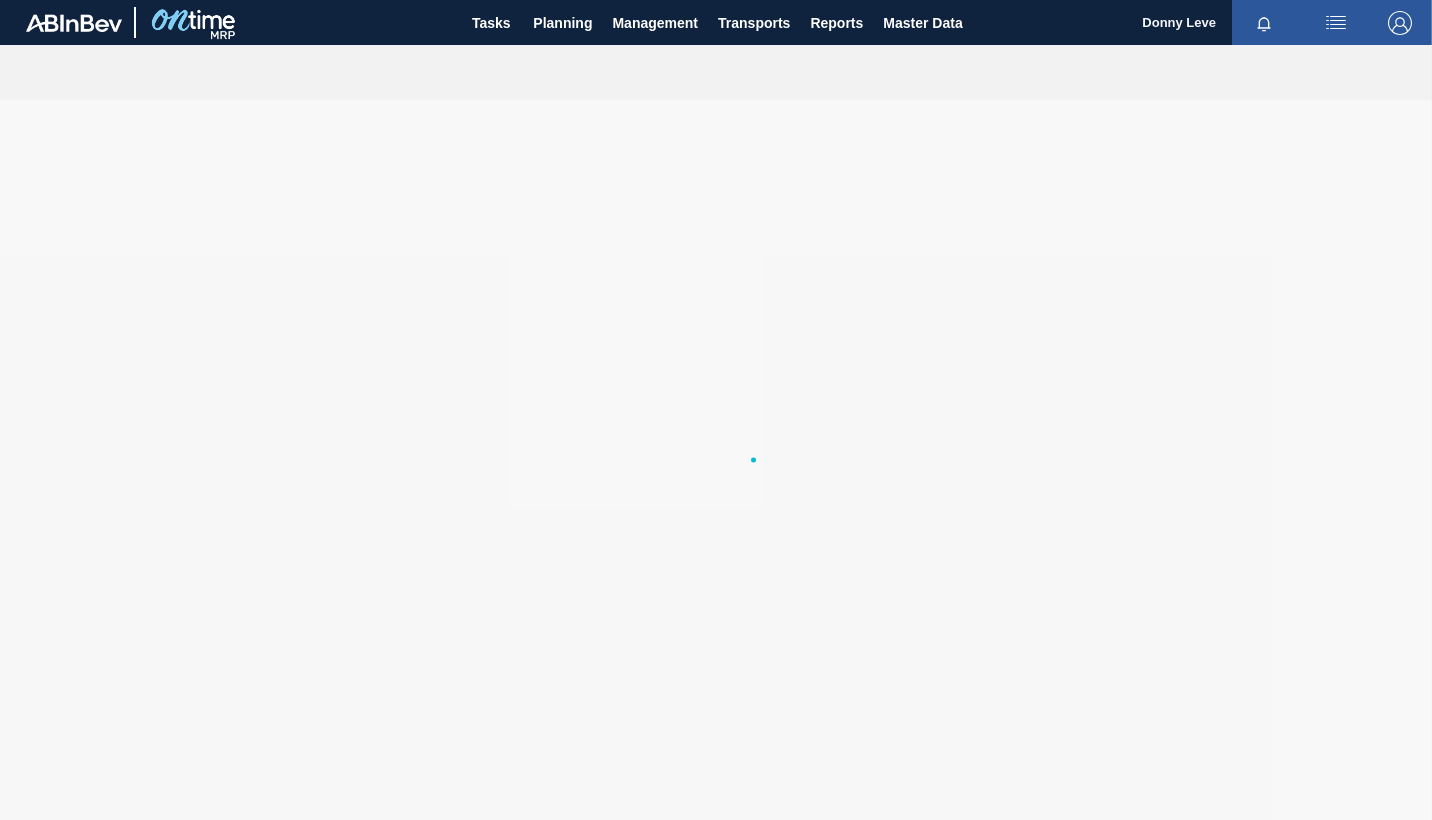 scroll, scrollTop: 0, scrollLeft: 0, axis: both 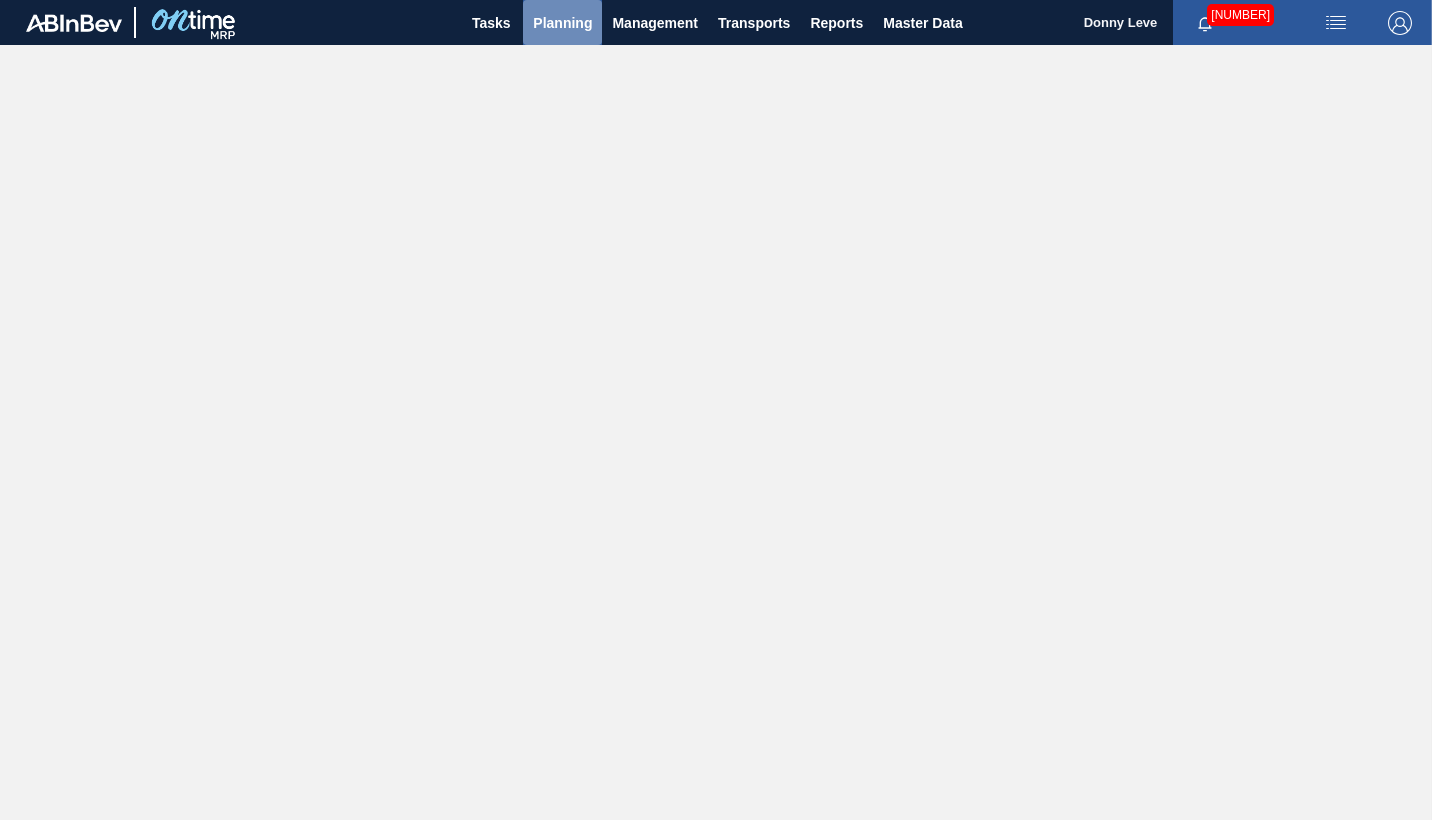 click on "Planning" at bounding box center [562, 23] 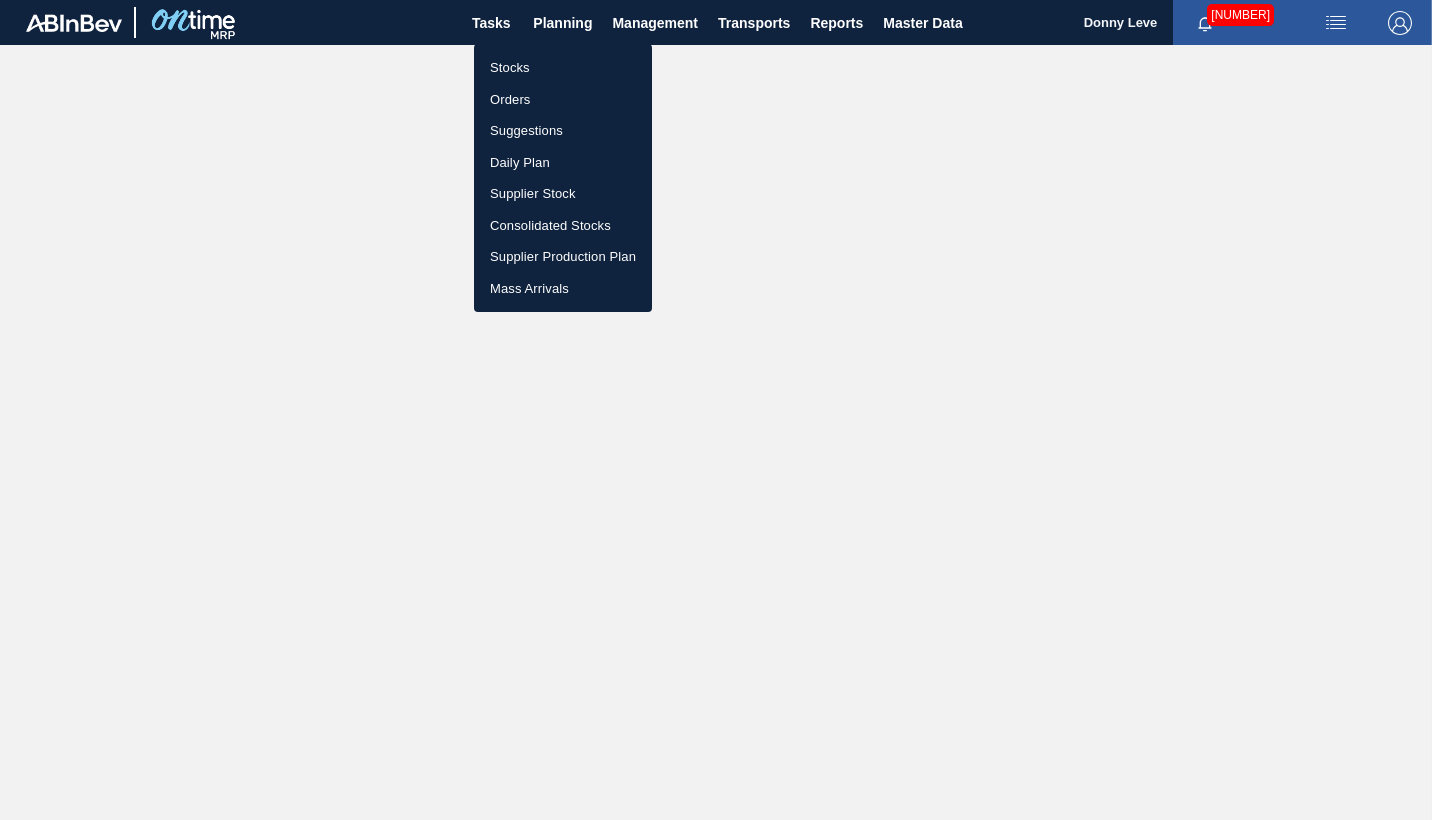 click on "Orders" at bounding box center [563, 100] 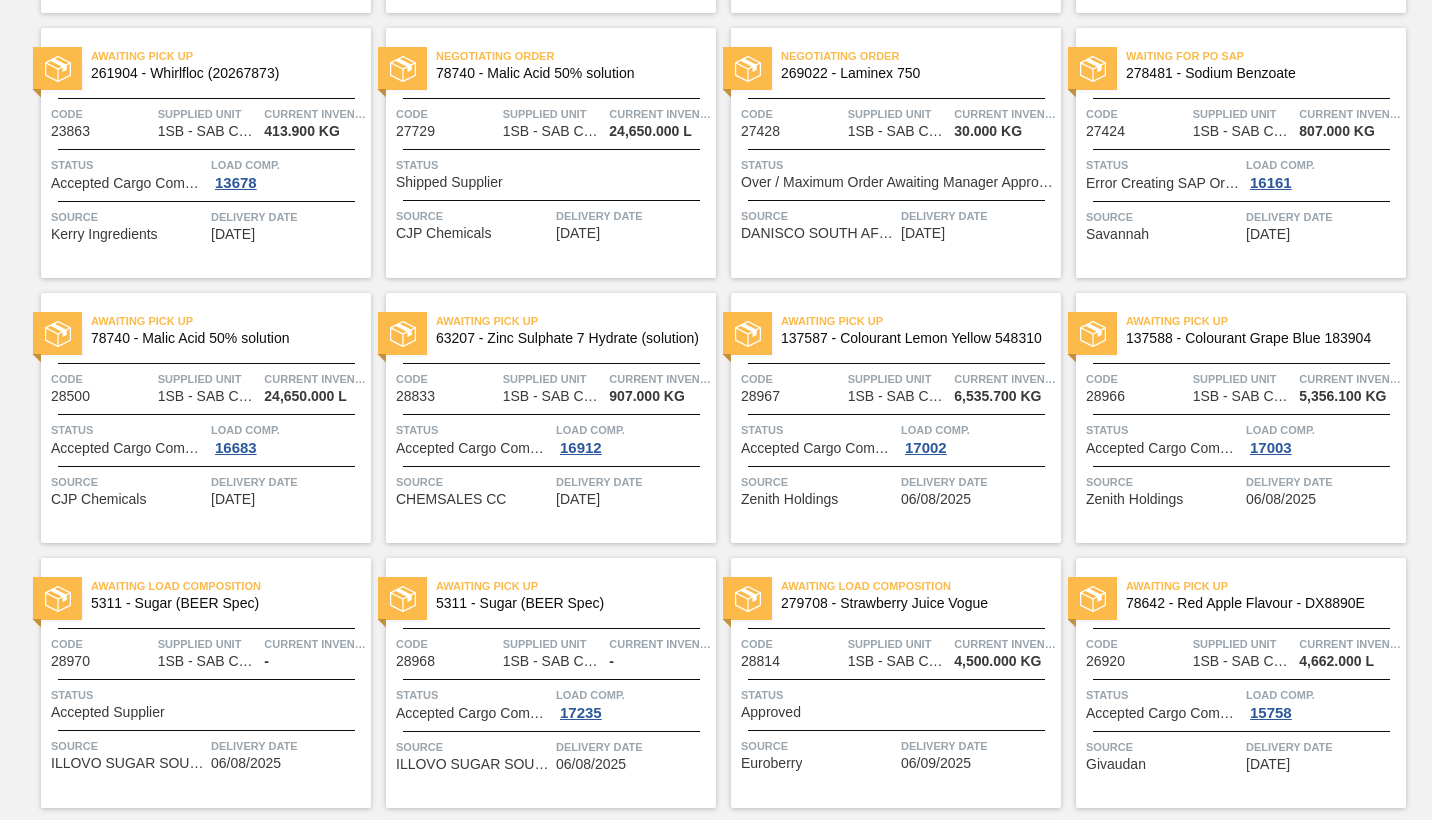 scroll, scrollTop: 0, scrollLeft: 0, axis: both 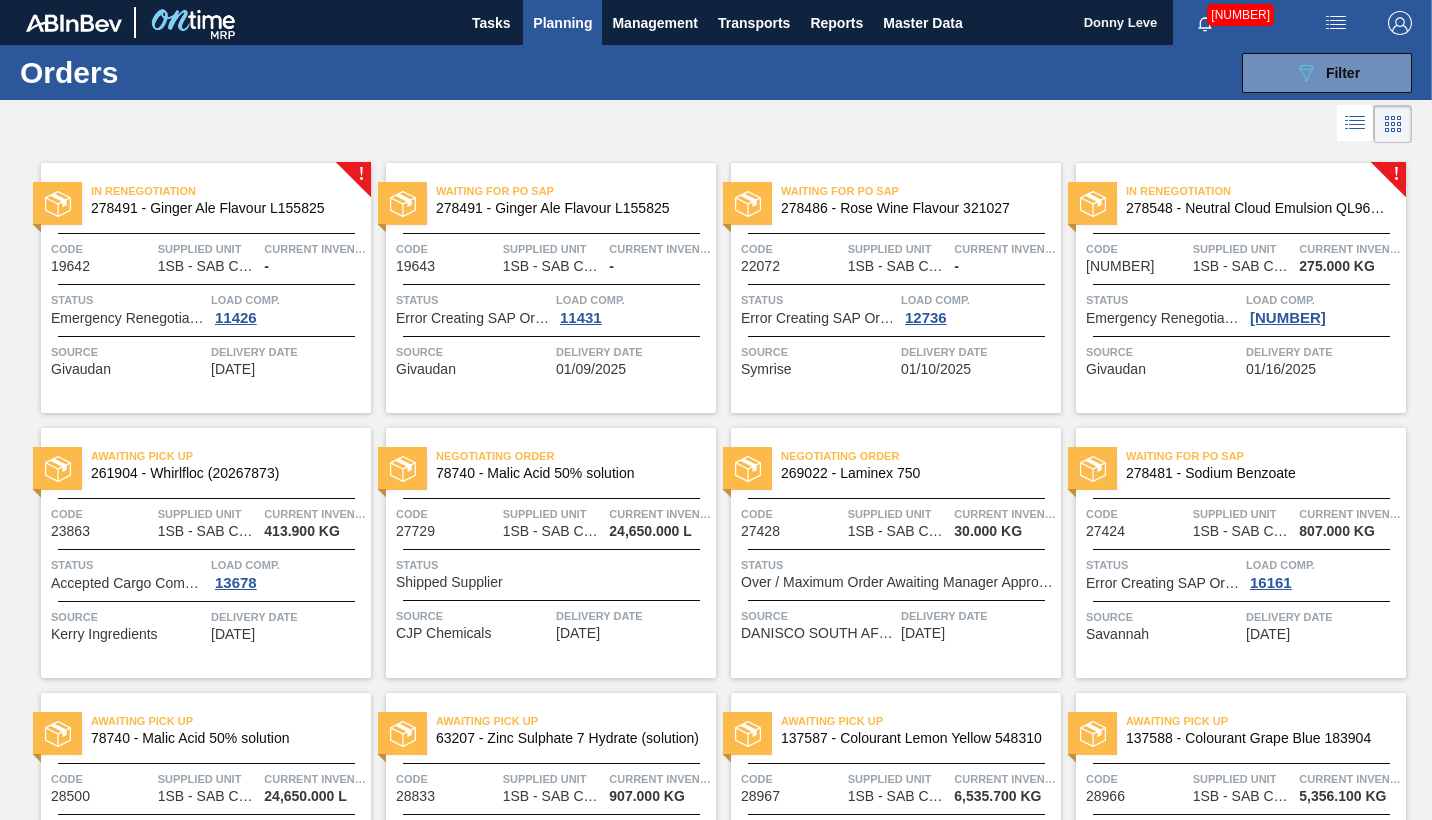 drag, startPoint x: 1348, startPoint y: 70, endPoint x: 1346, endPoint y: 104, distance: 34.058773 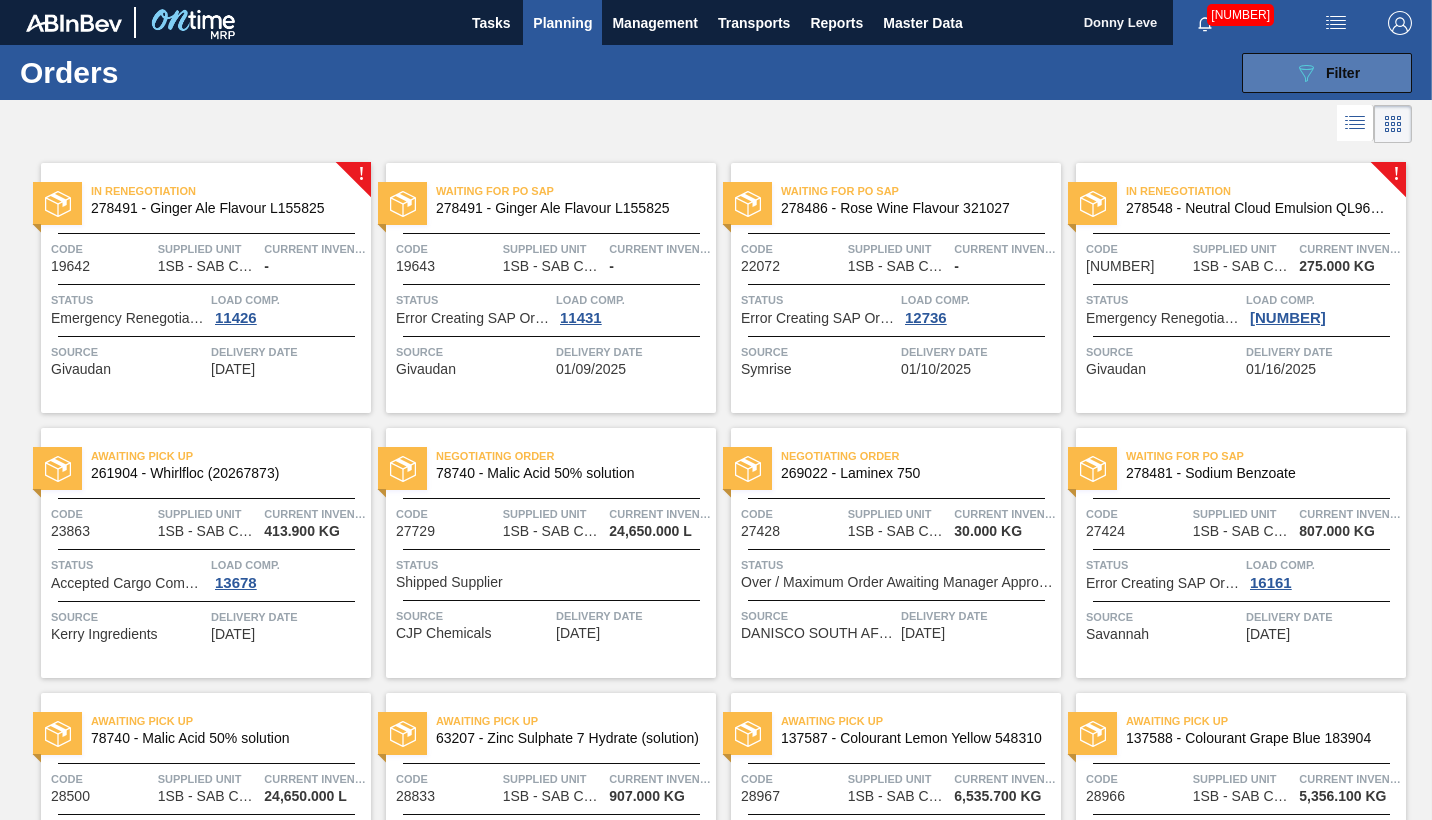 click on "Filter" at bounding box center [1343, 73] 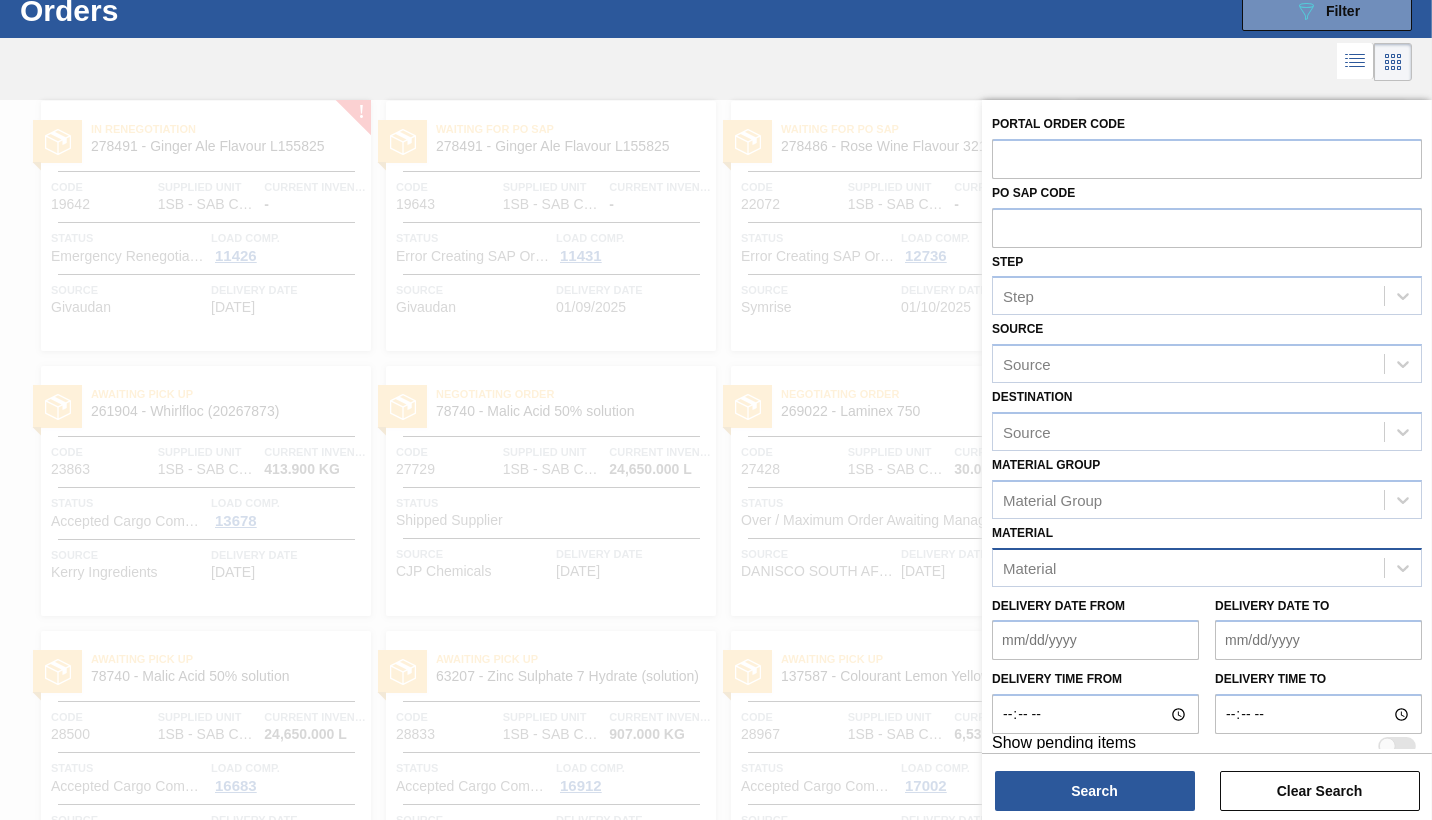 click on "Material" at bounding box center [1188, 567] 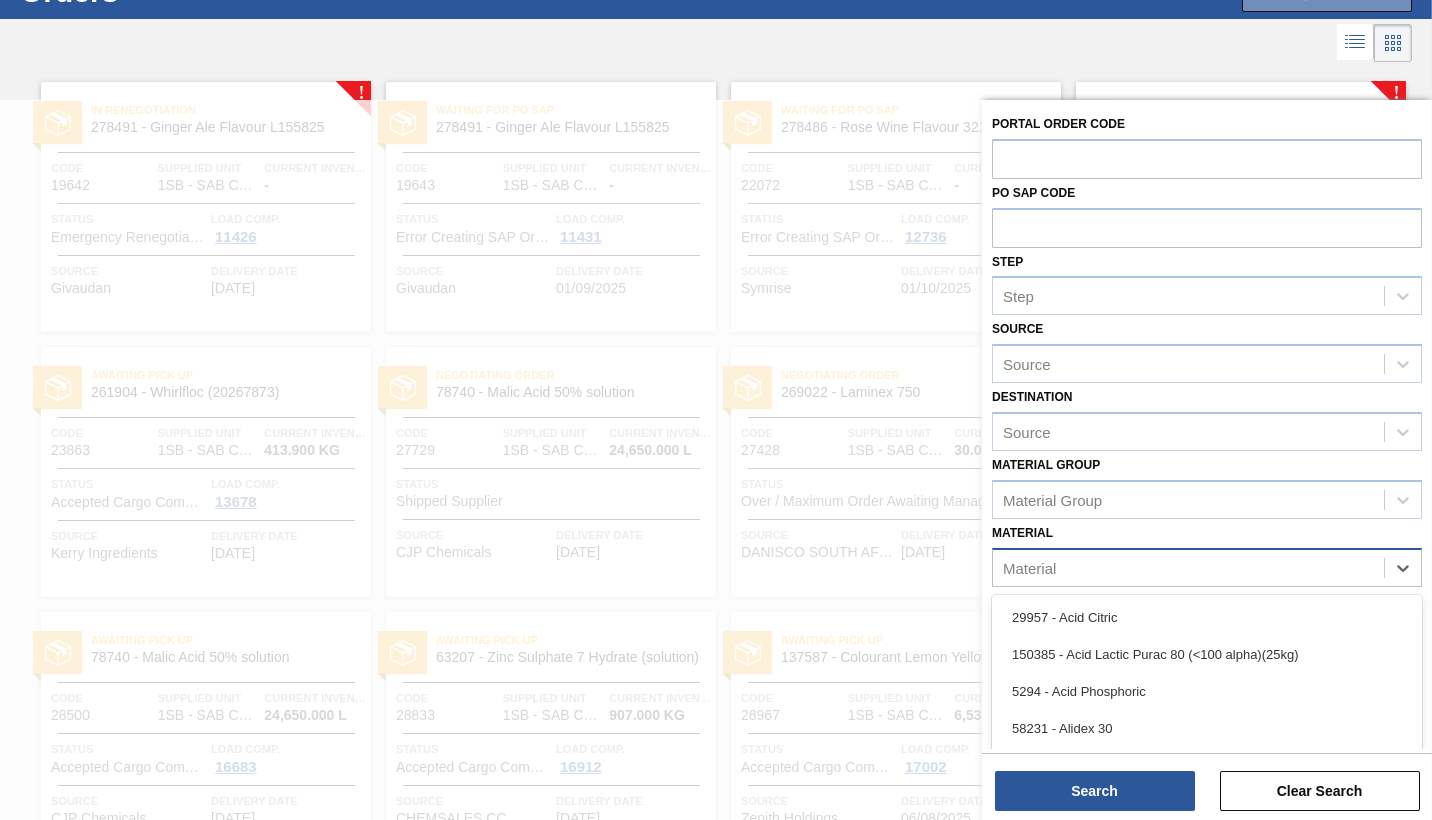 scroll, scrollTop: 83, scrollLeft: 0, axis: vertical 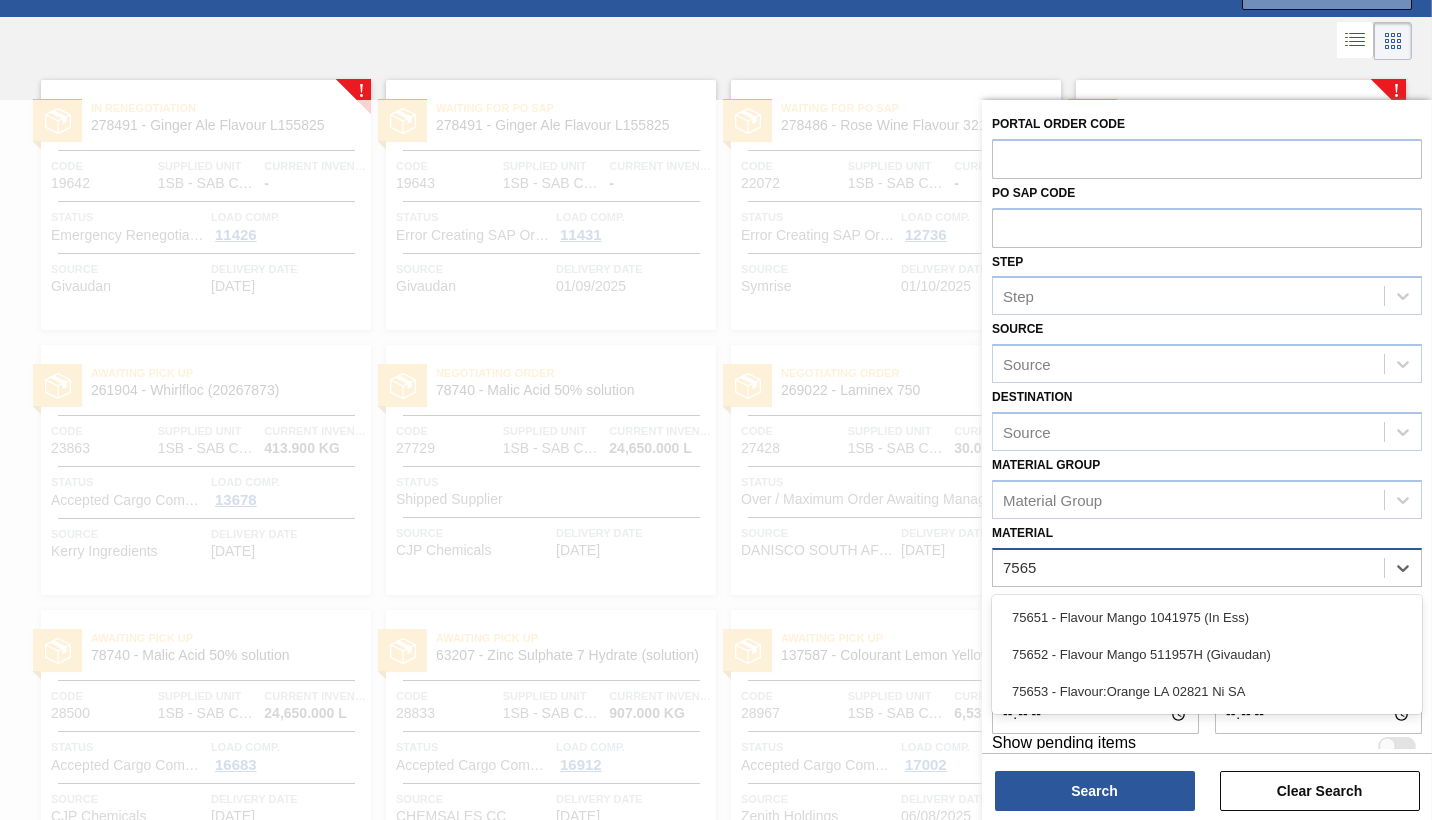 type on "[NUMBER]" 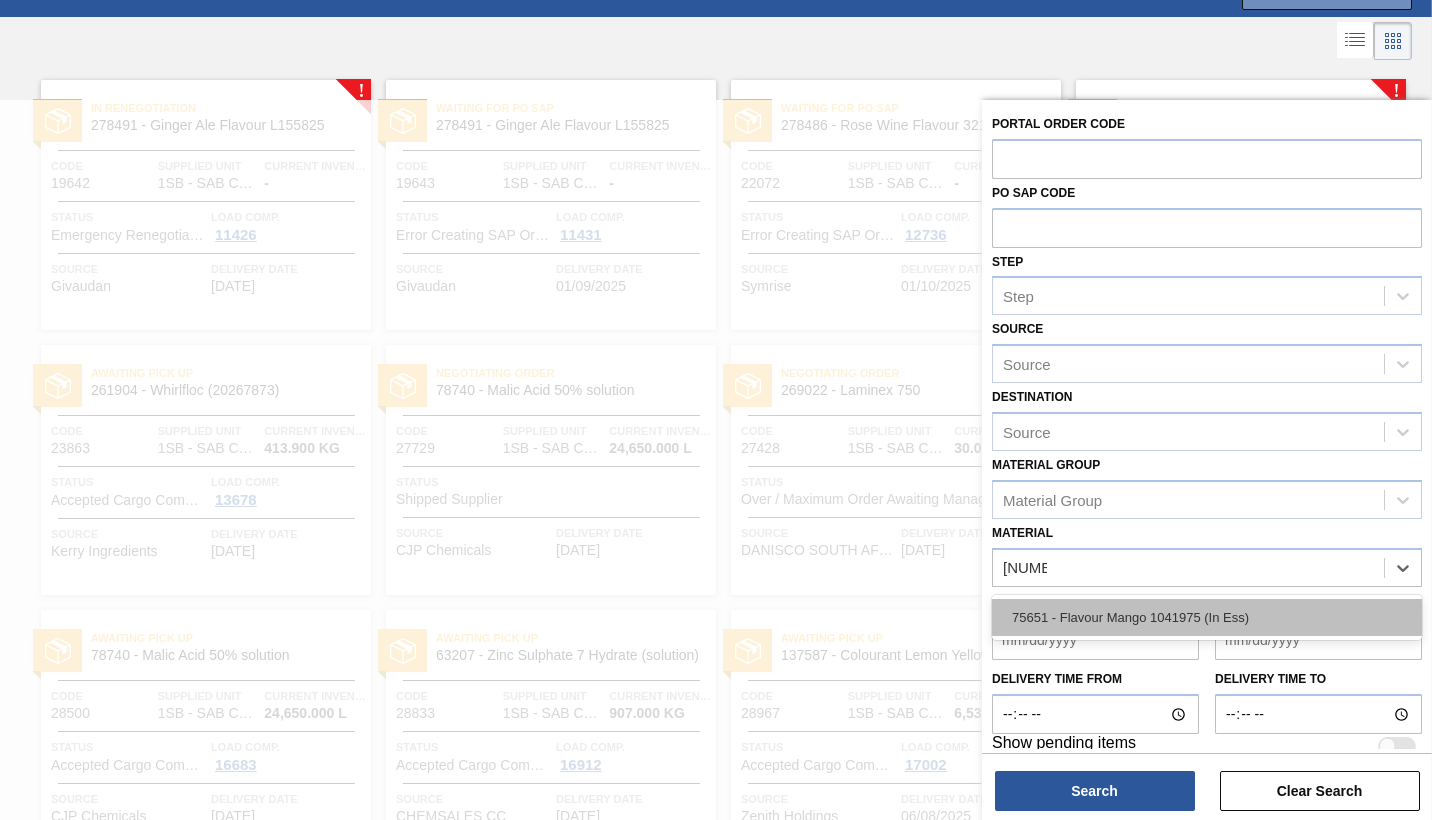 click on "75651 - Flavour Mango 1041975 (In Ess)" at bounding box center [1207, 617] 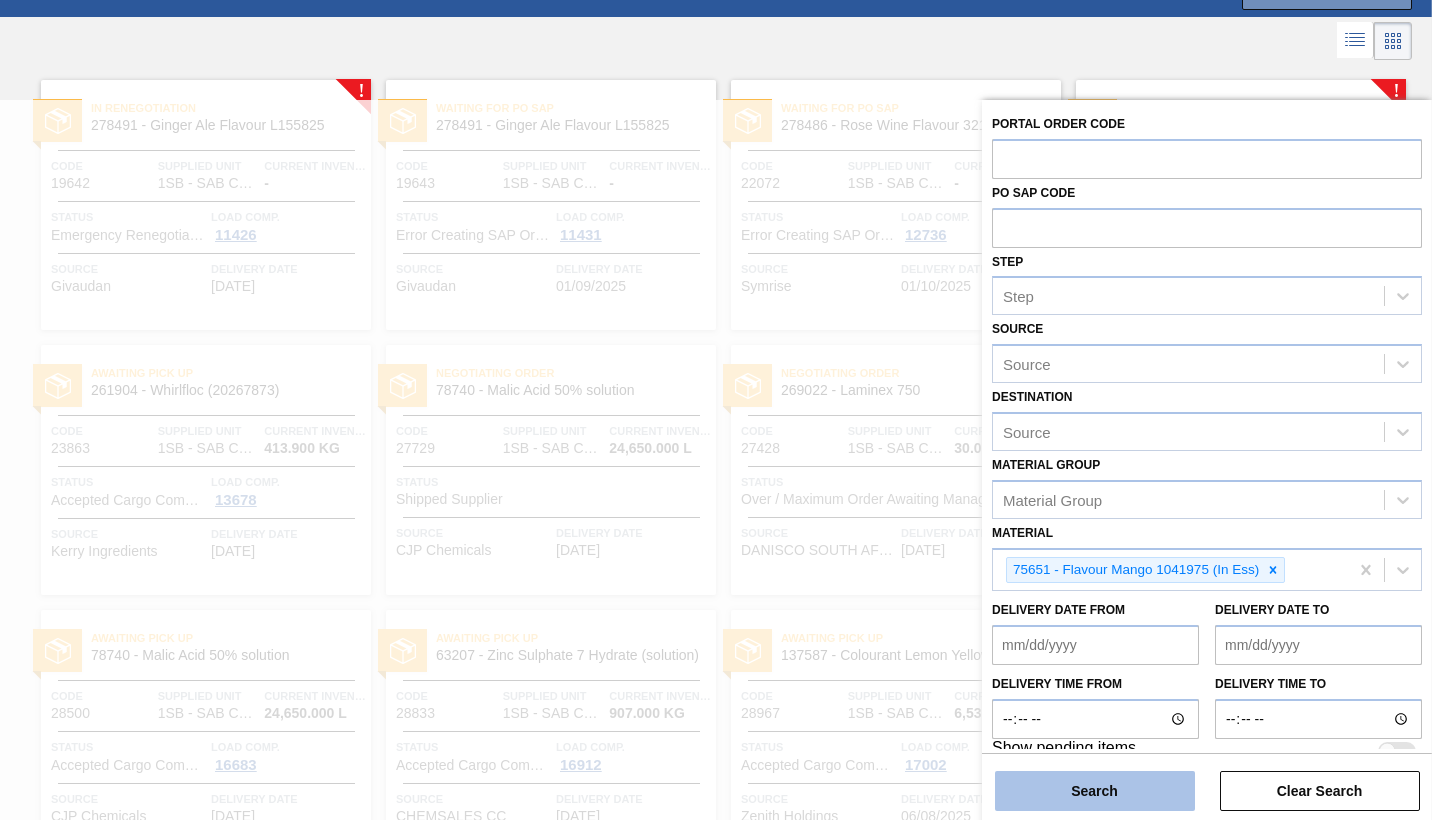 click on "Search" at bounding box center (1095, 791) 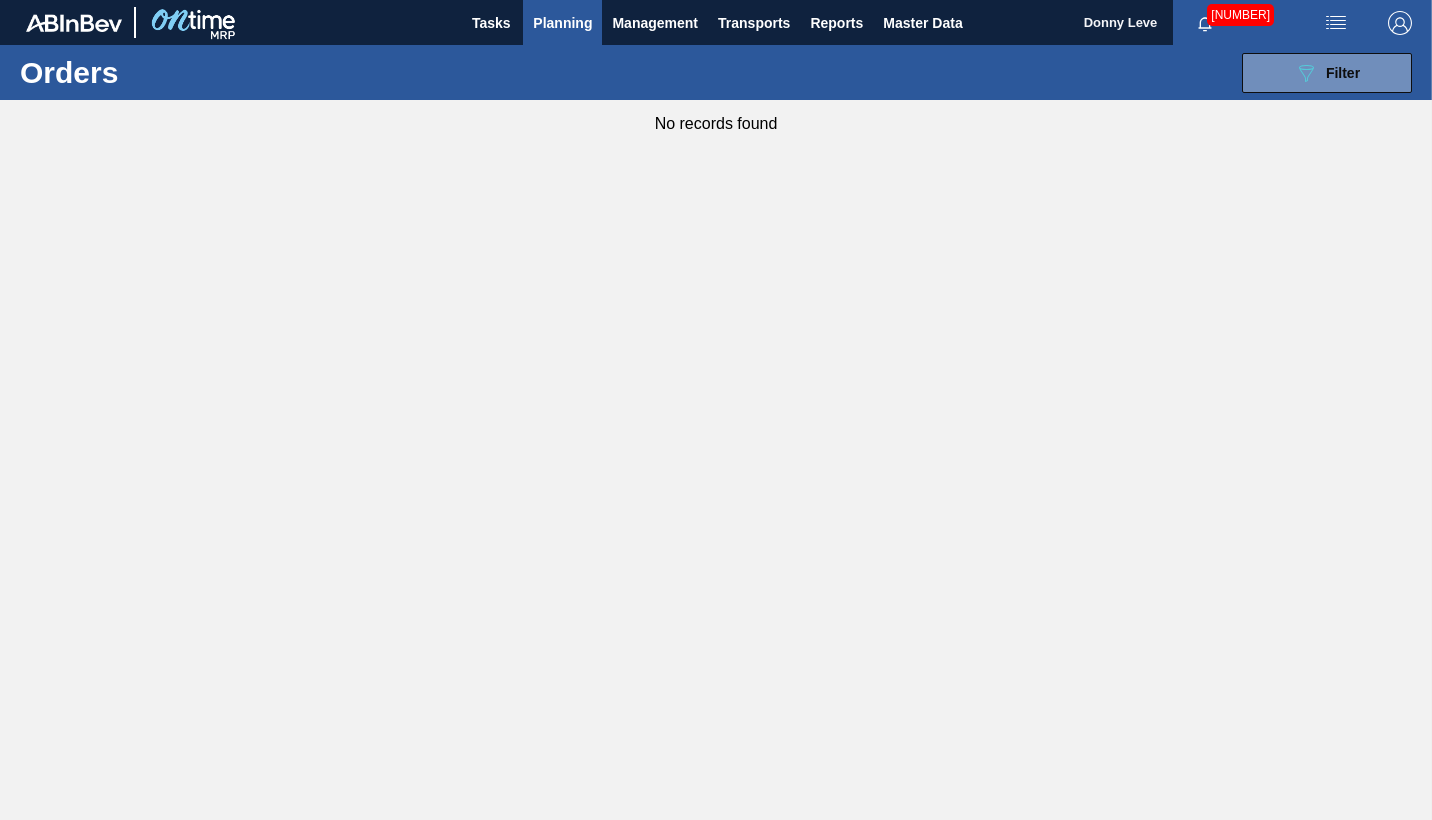 scroll, scrollTop: 0, scrollLeft: 0, axis: both 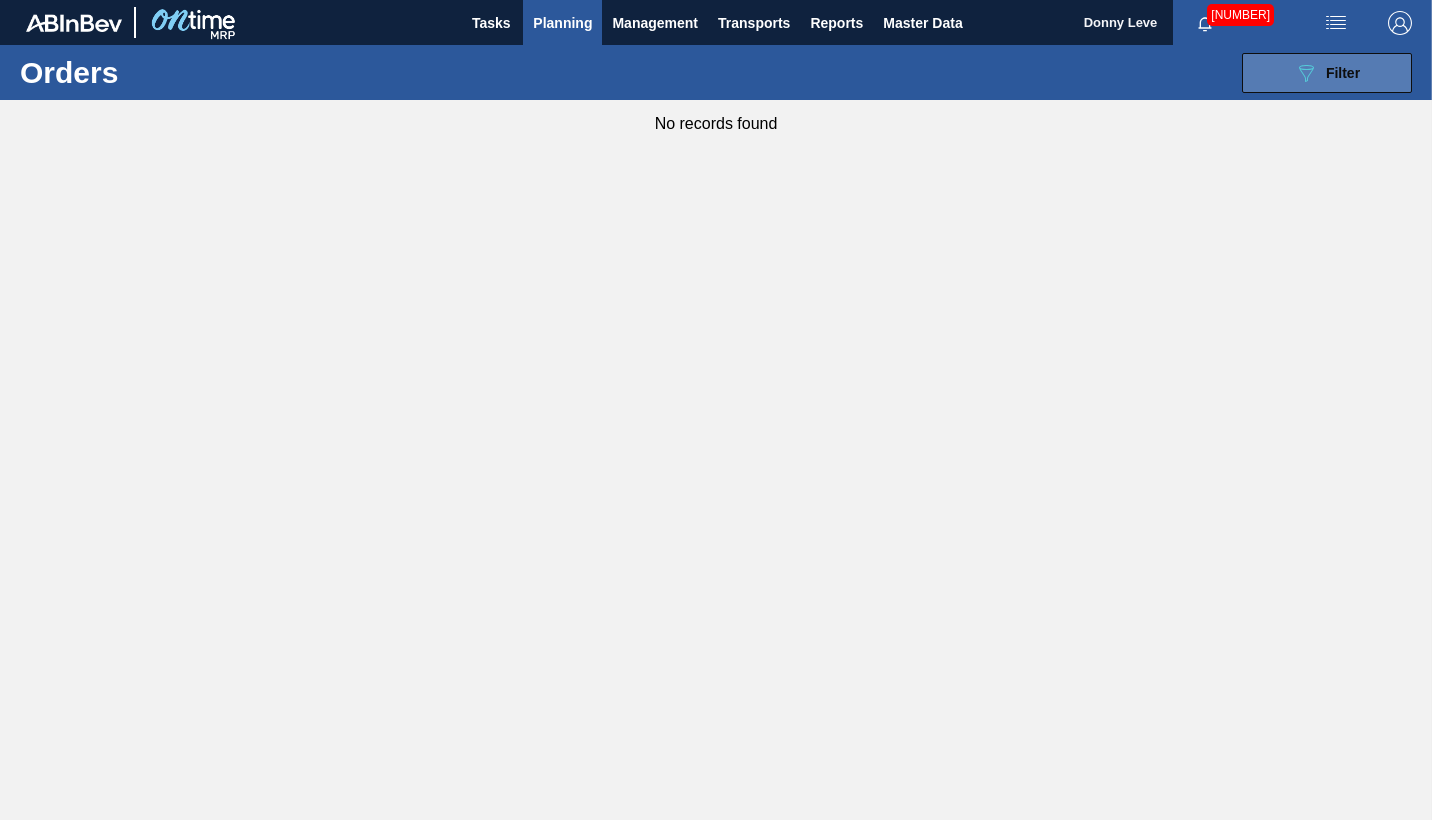 click on "089F7B8B-B2A5-4AFE-B5C0-19BA573D28AC Filter" at bounding box center (1327, 73) 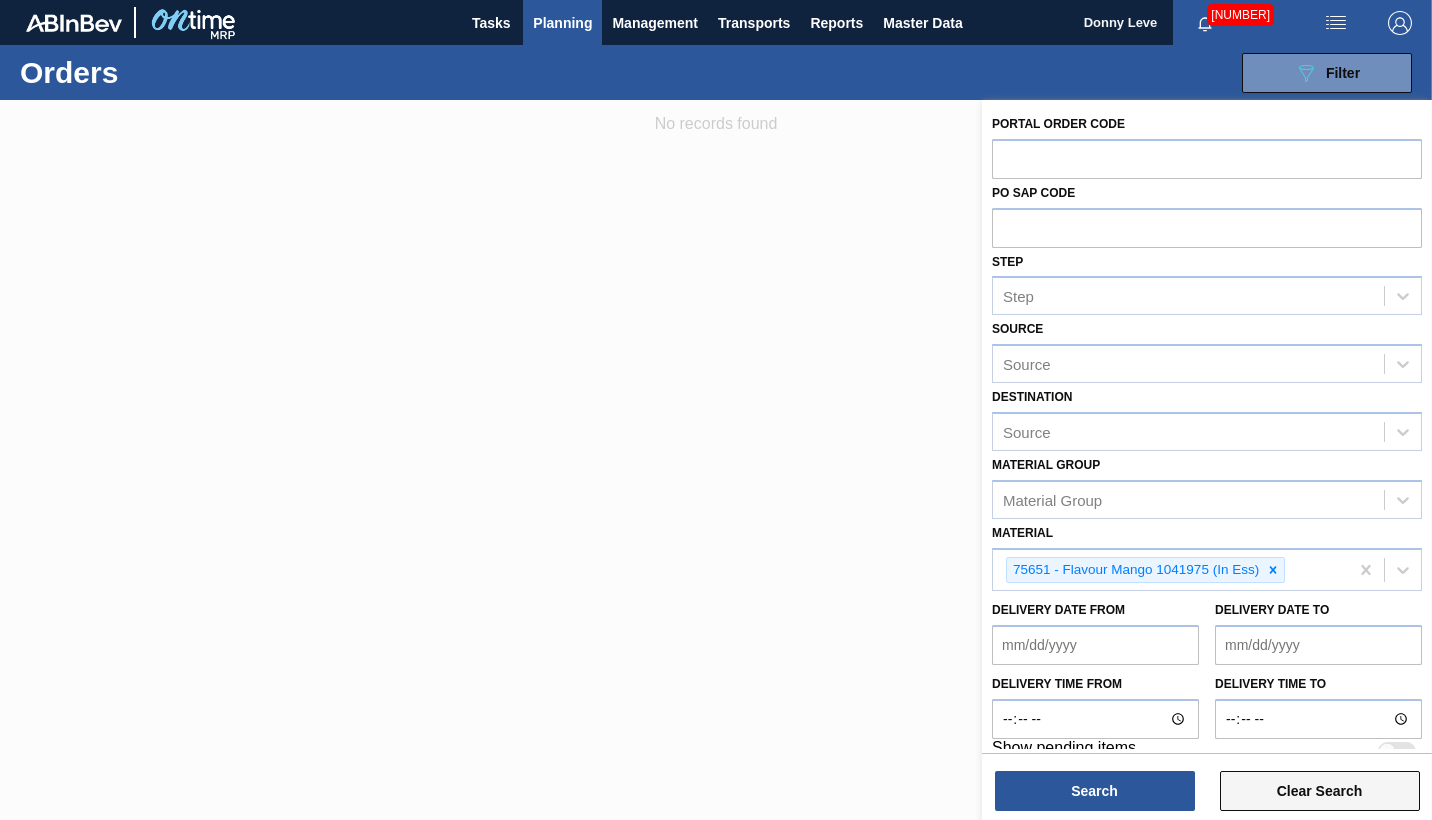 click on "Clear Search" at bounding box center (1320, 791) 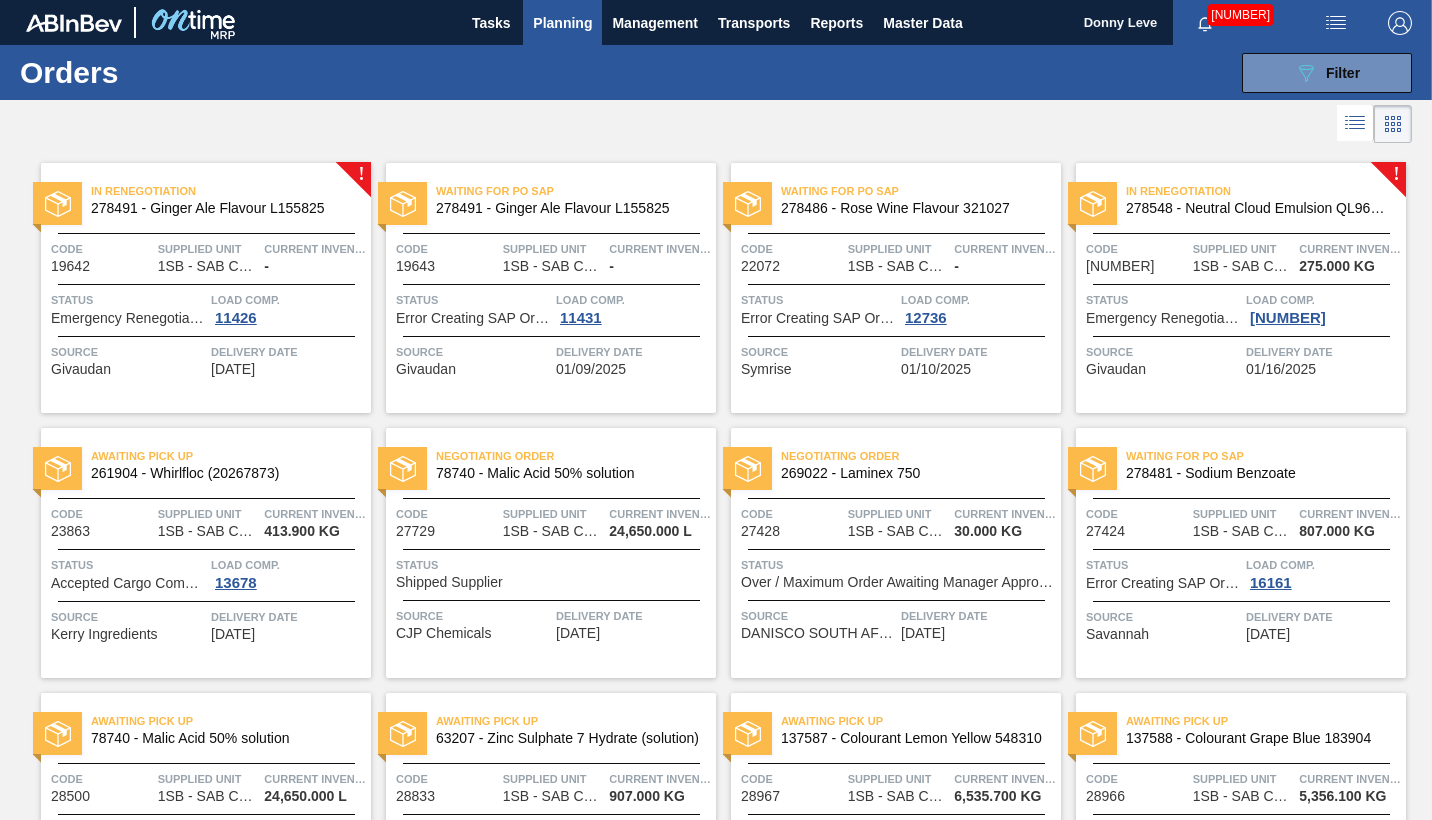 click on "Planning" at bounding box center (562, 23) 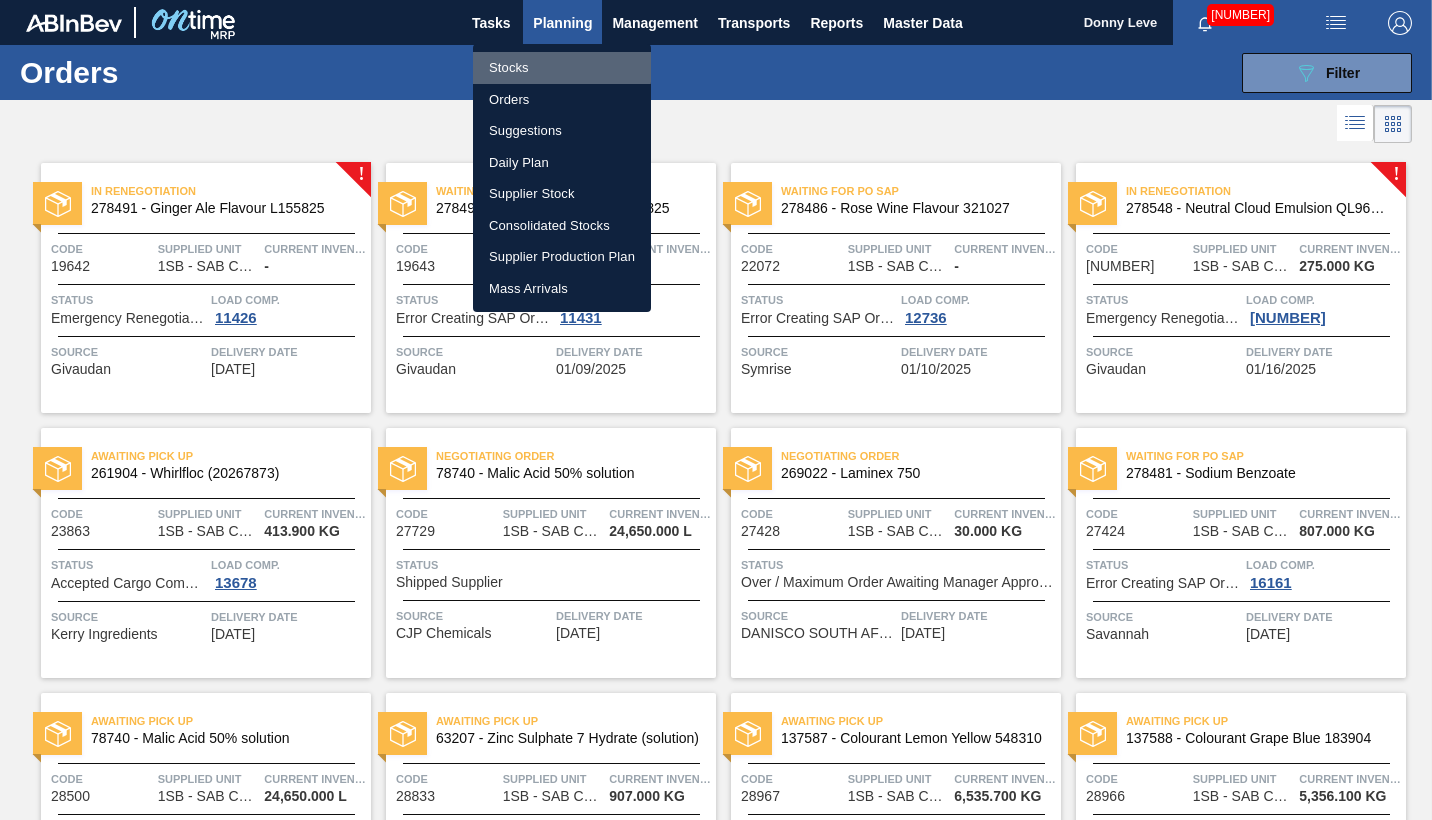 click on "Stocks" at bounding box center (562, 68) 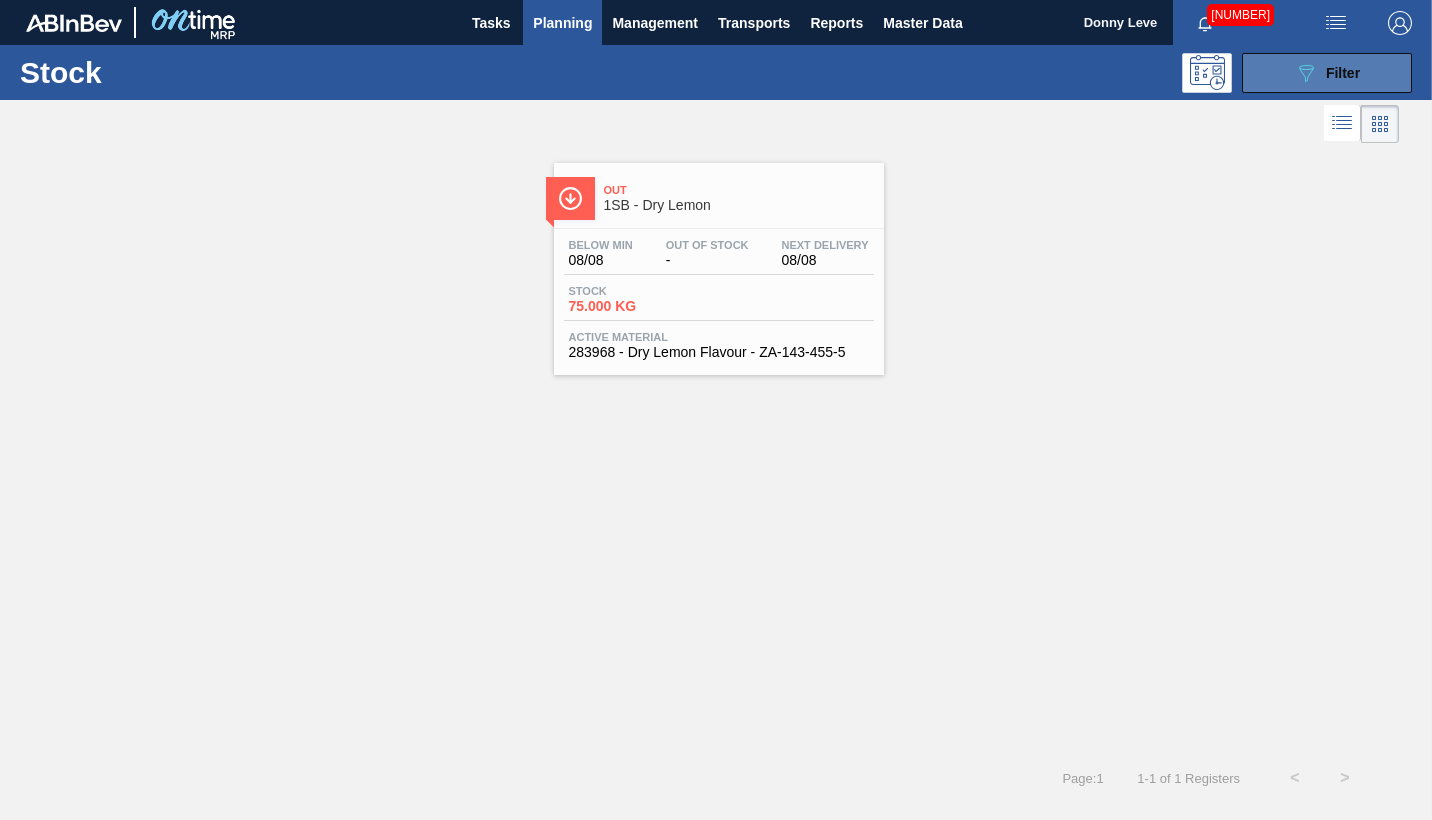 click on "Filter" at bounding box center [1343, 73] 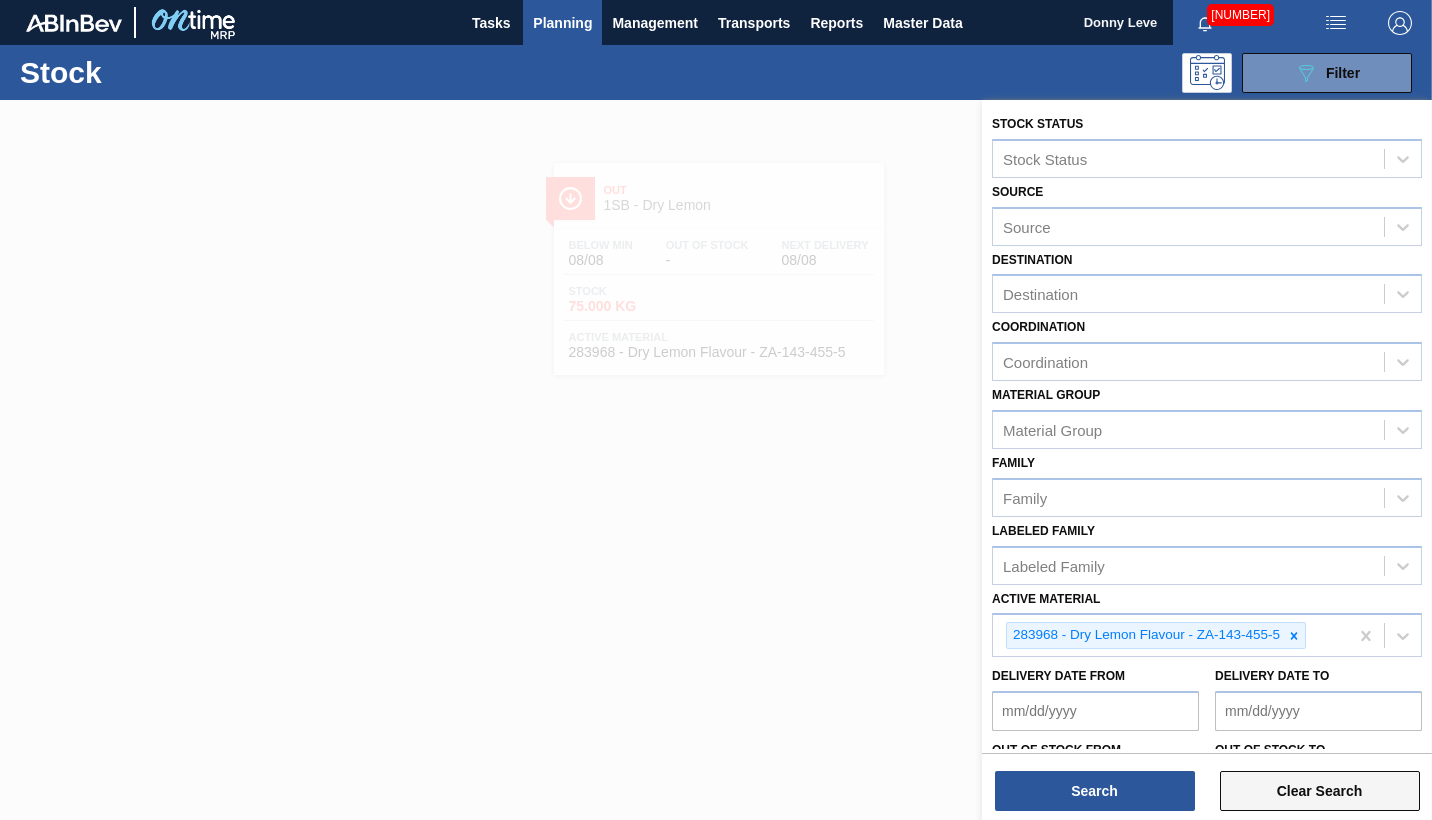 click on "Clear Search" at bounding box center [1320, 791] 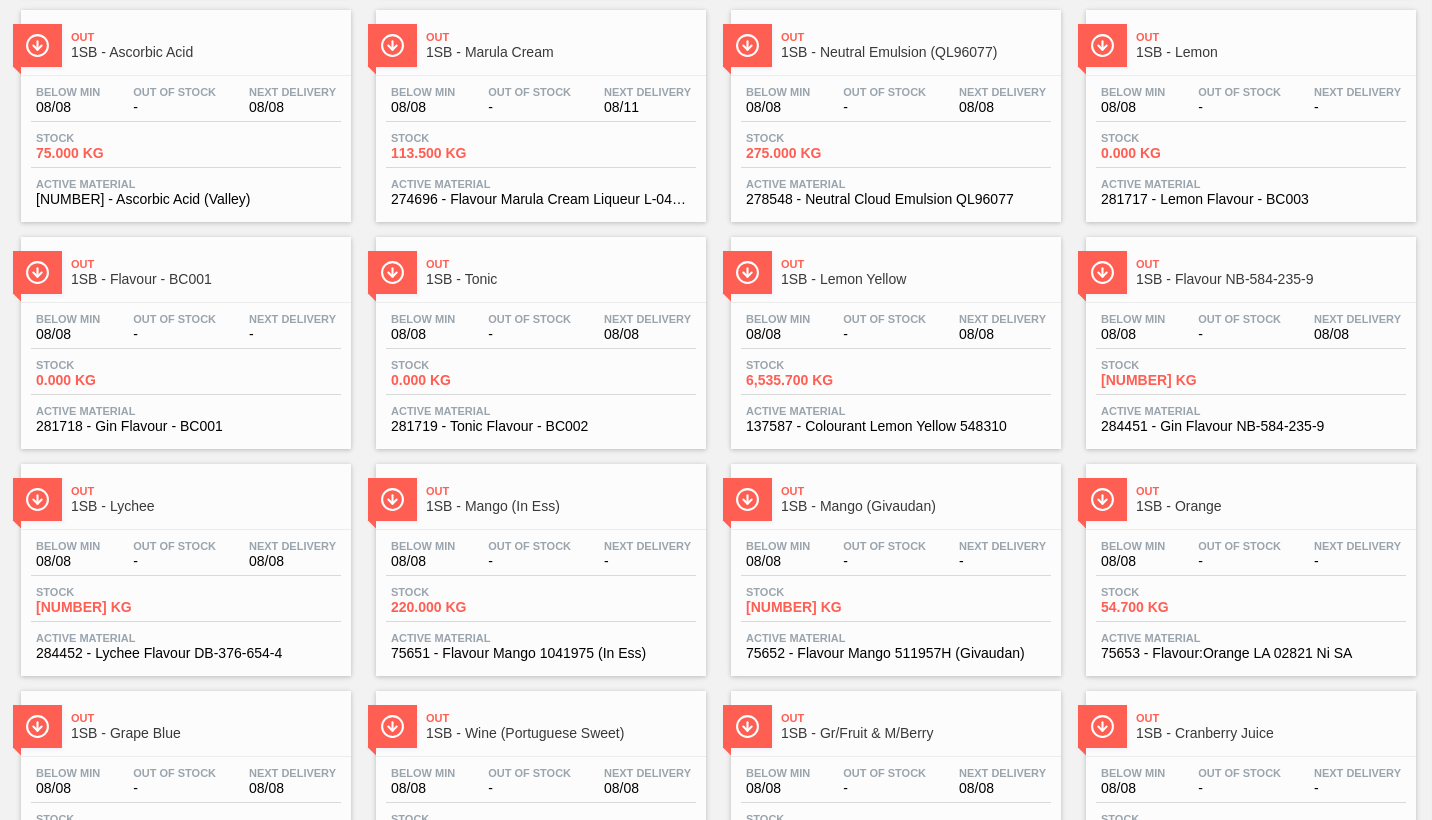 scroll, scrollTop: 500, scrollLeft: 0, axis: vertical 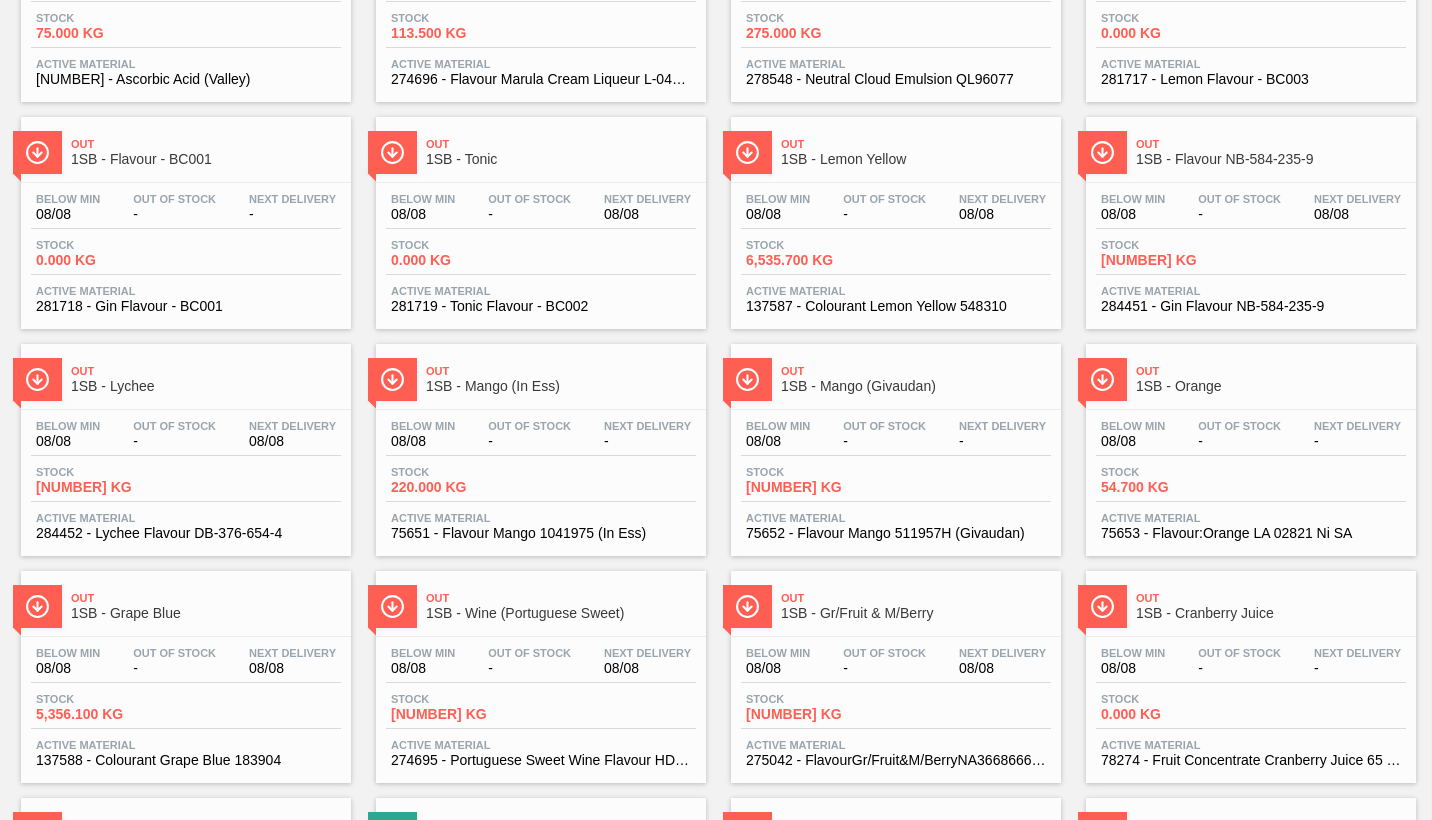 click on "-" at bounding box center (647, 441) 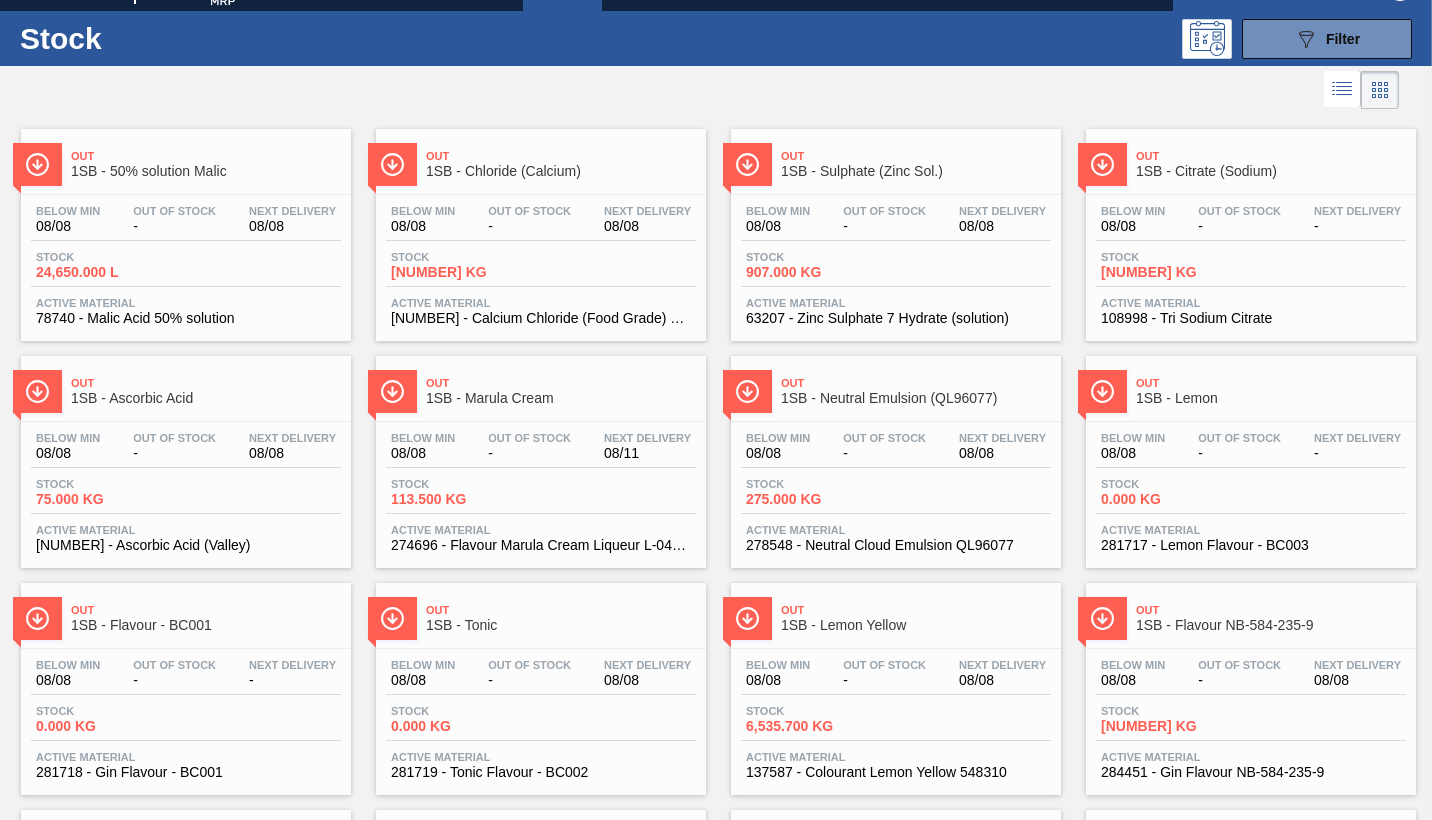 scroll, scrollTop: 0, scrollLeft: 0, axis: both 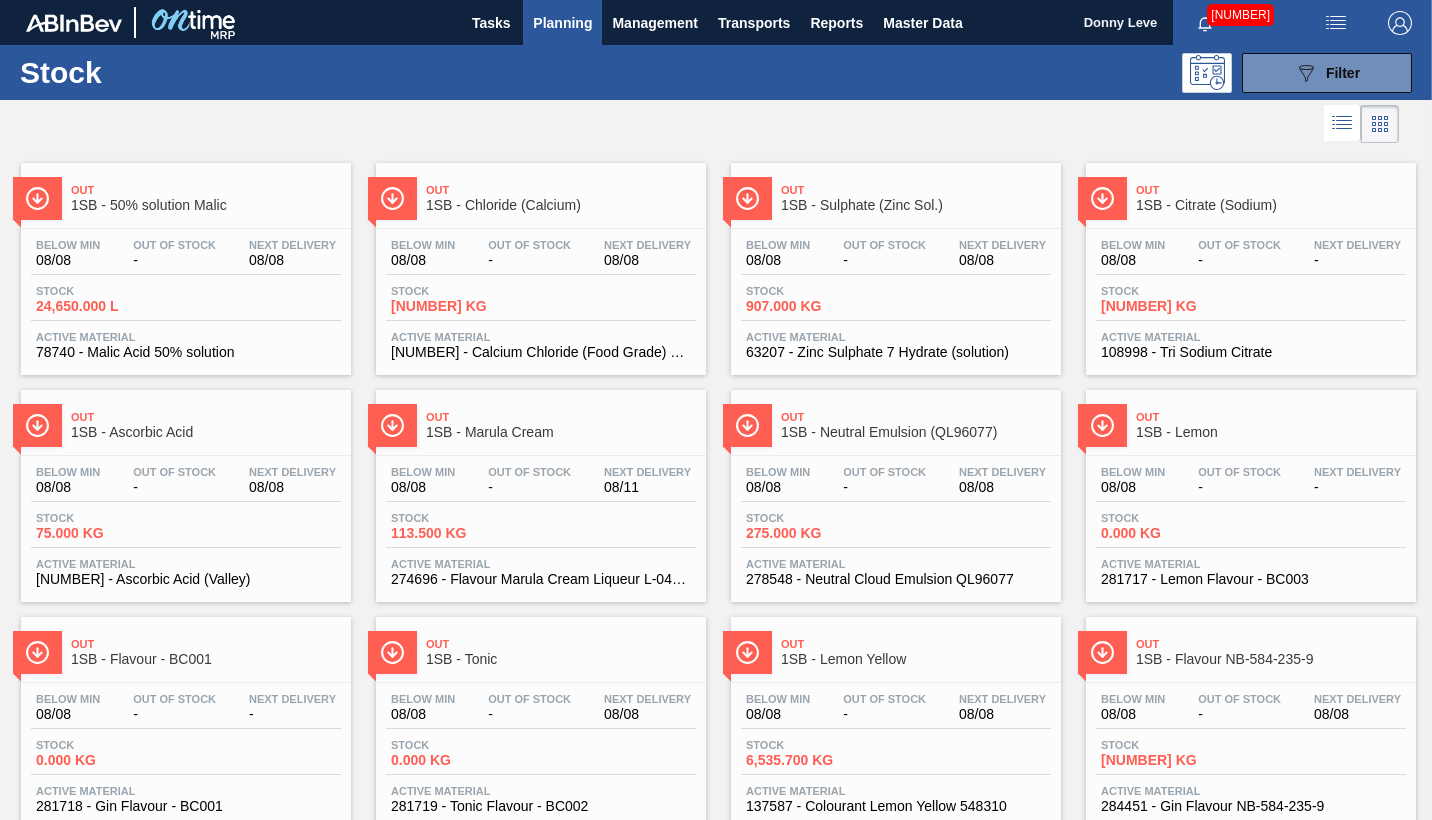 click on "Planning" at bounding box center [562, 23] 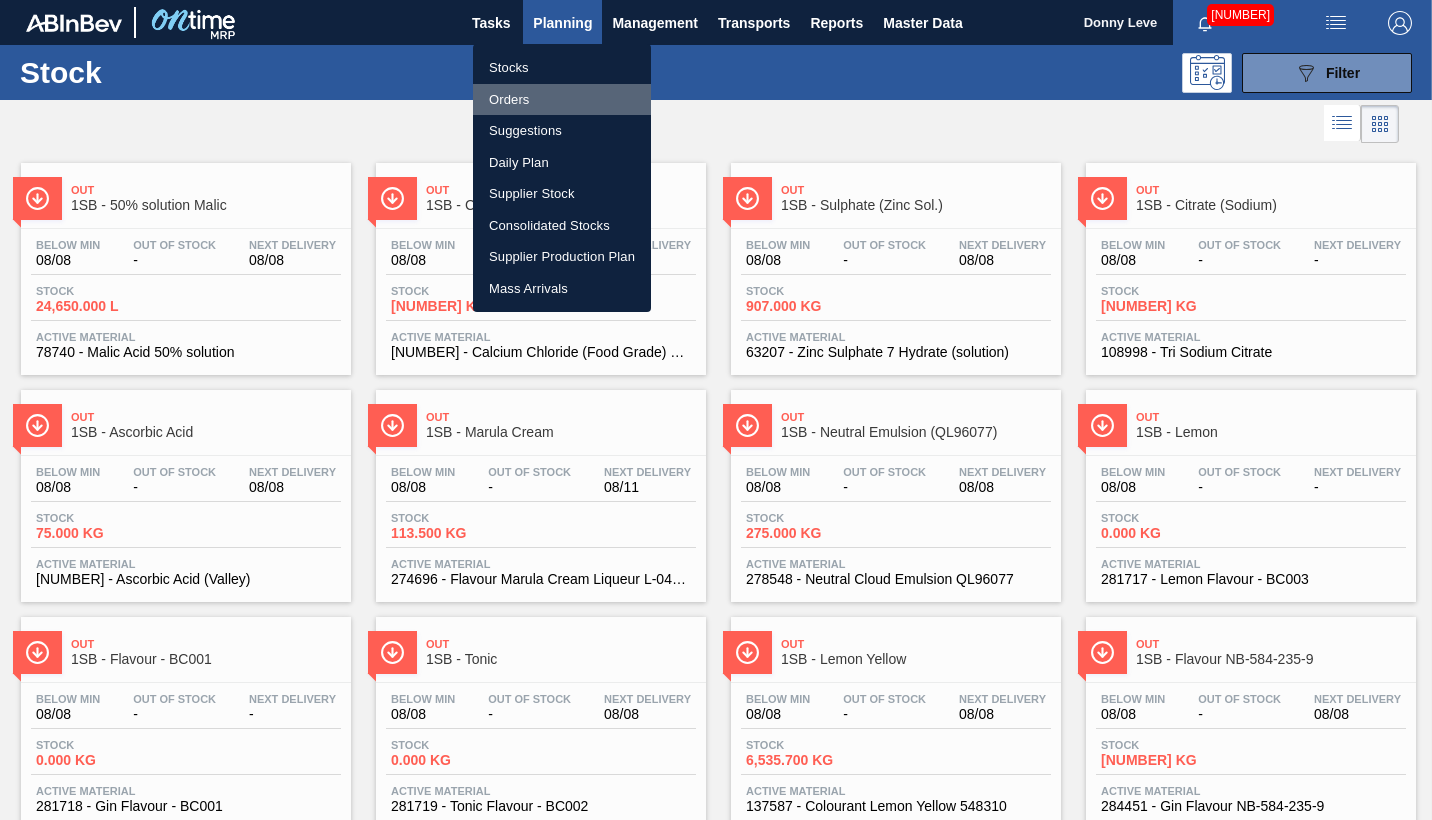 click on "Orders" at bounding box center [562, 100] 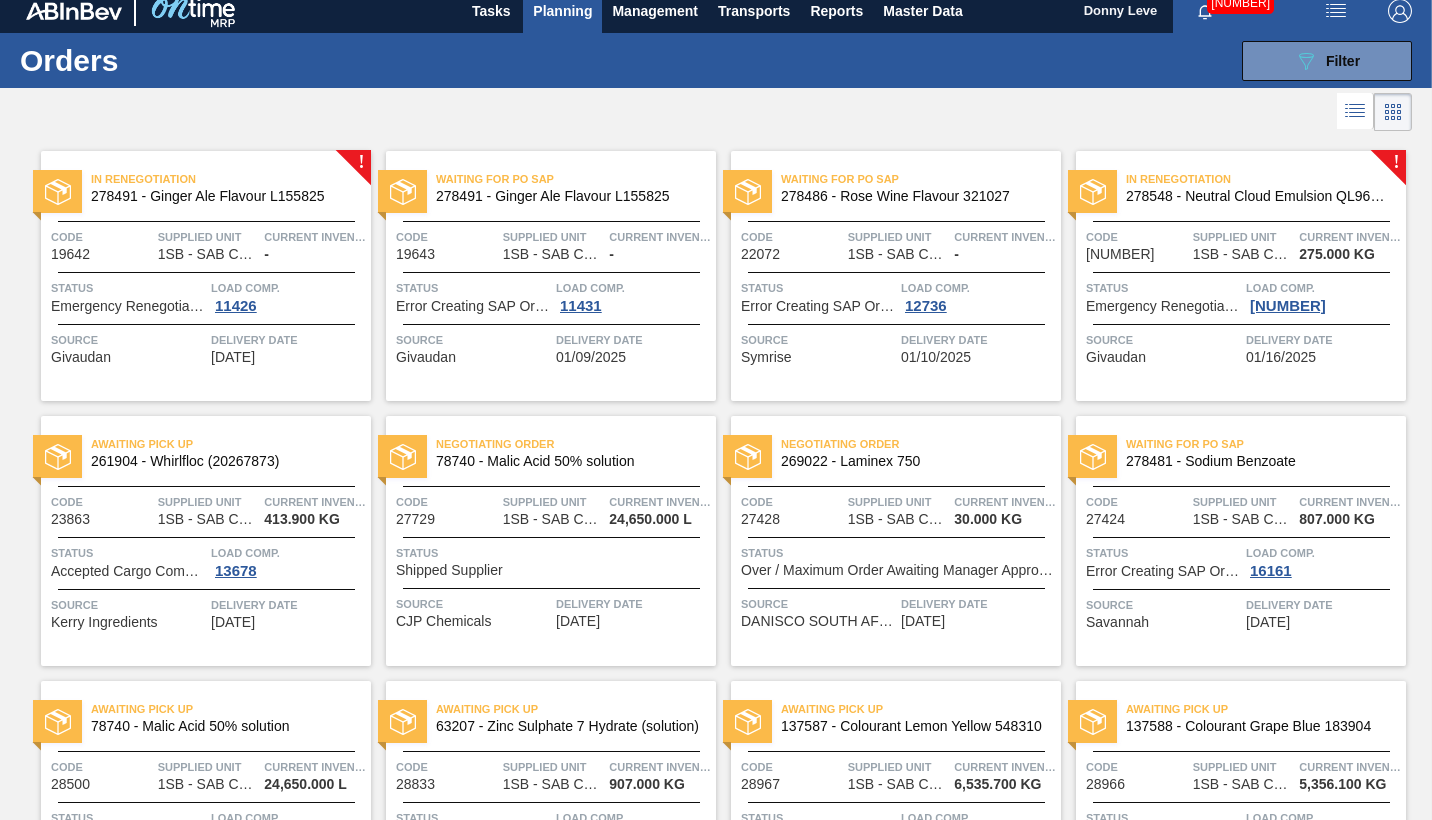scroll, scrollTop: 0, scrollLeft: 0, axis: both 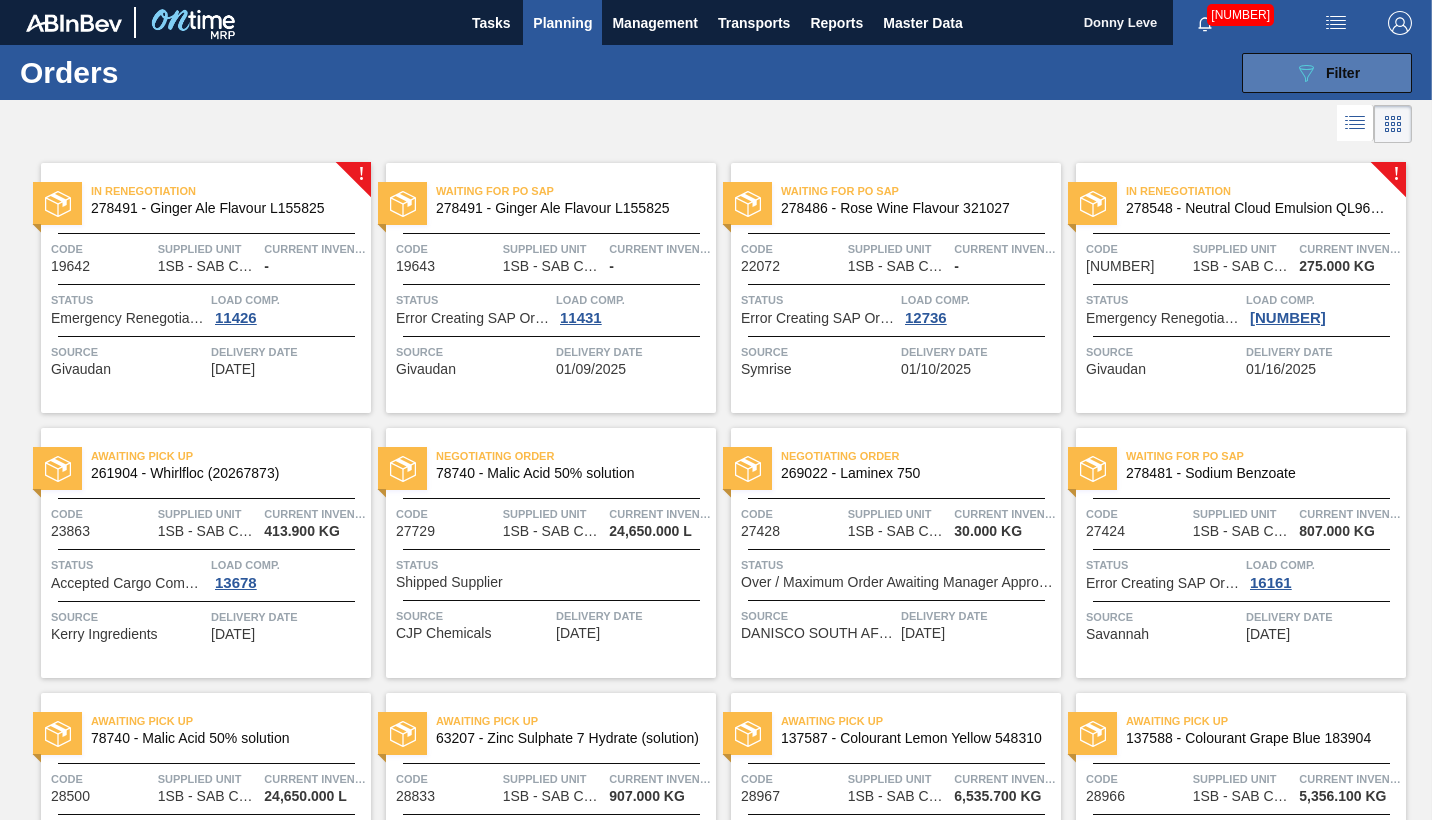 click on "Filter" at bounding box center [1343, 73] 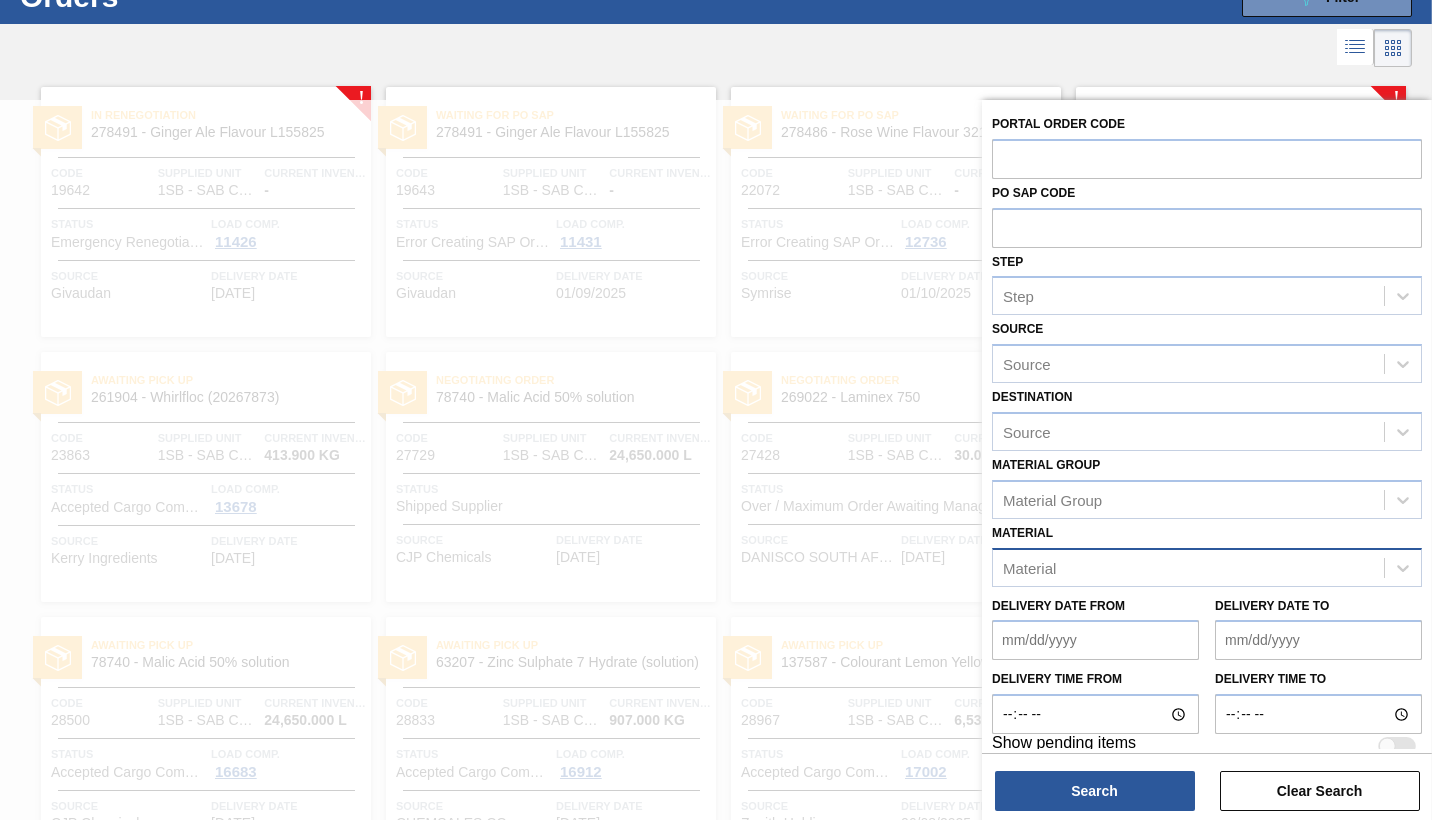 click on "Material" at bounding box center [1188, 567] 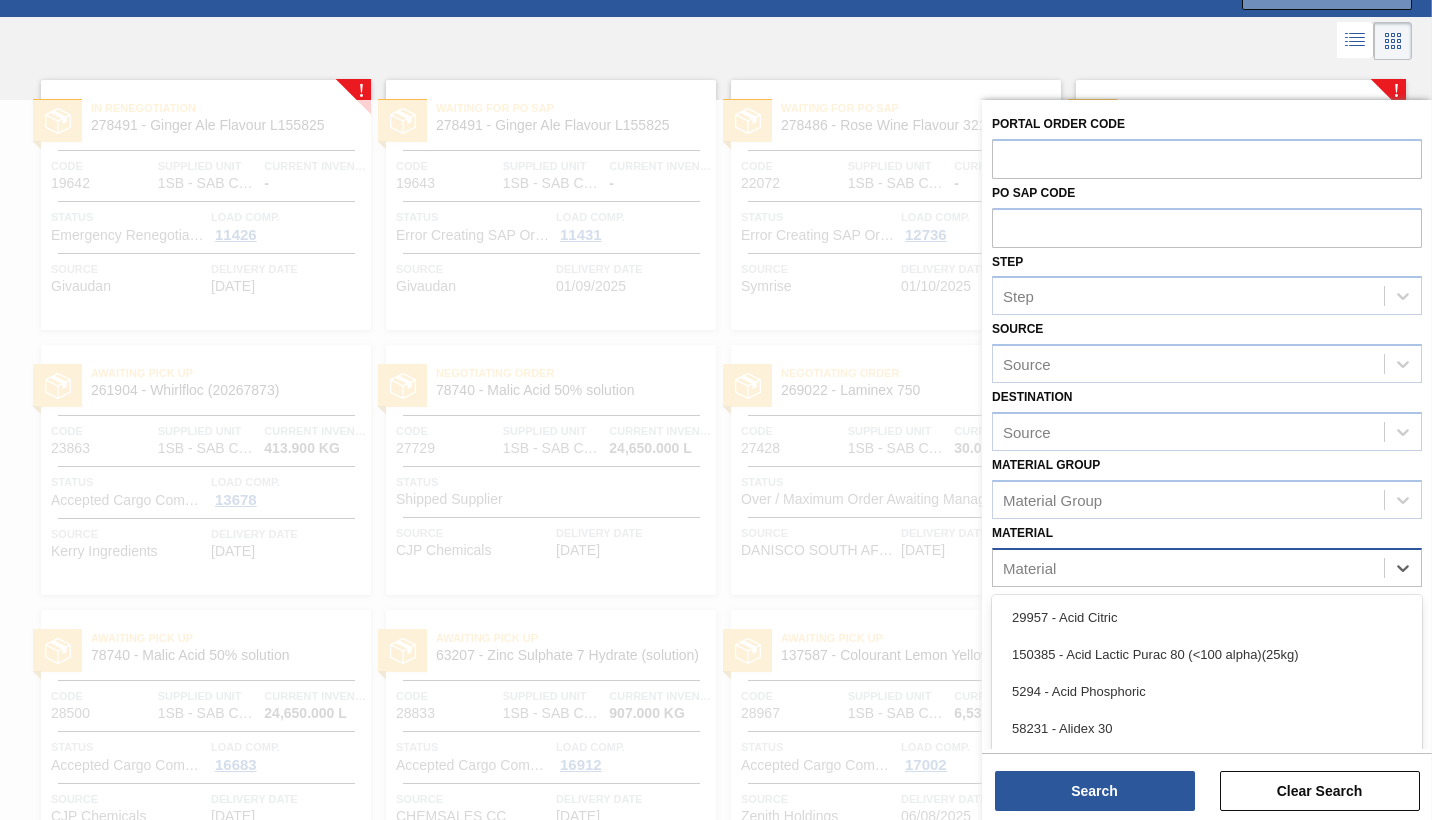 scroll, scrollTop: 83, scrollLeft: 0, axis: vertical 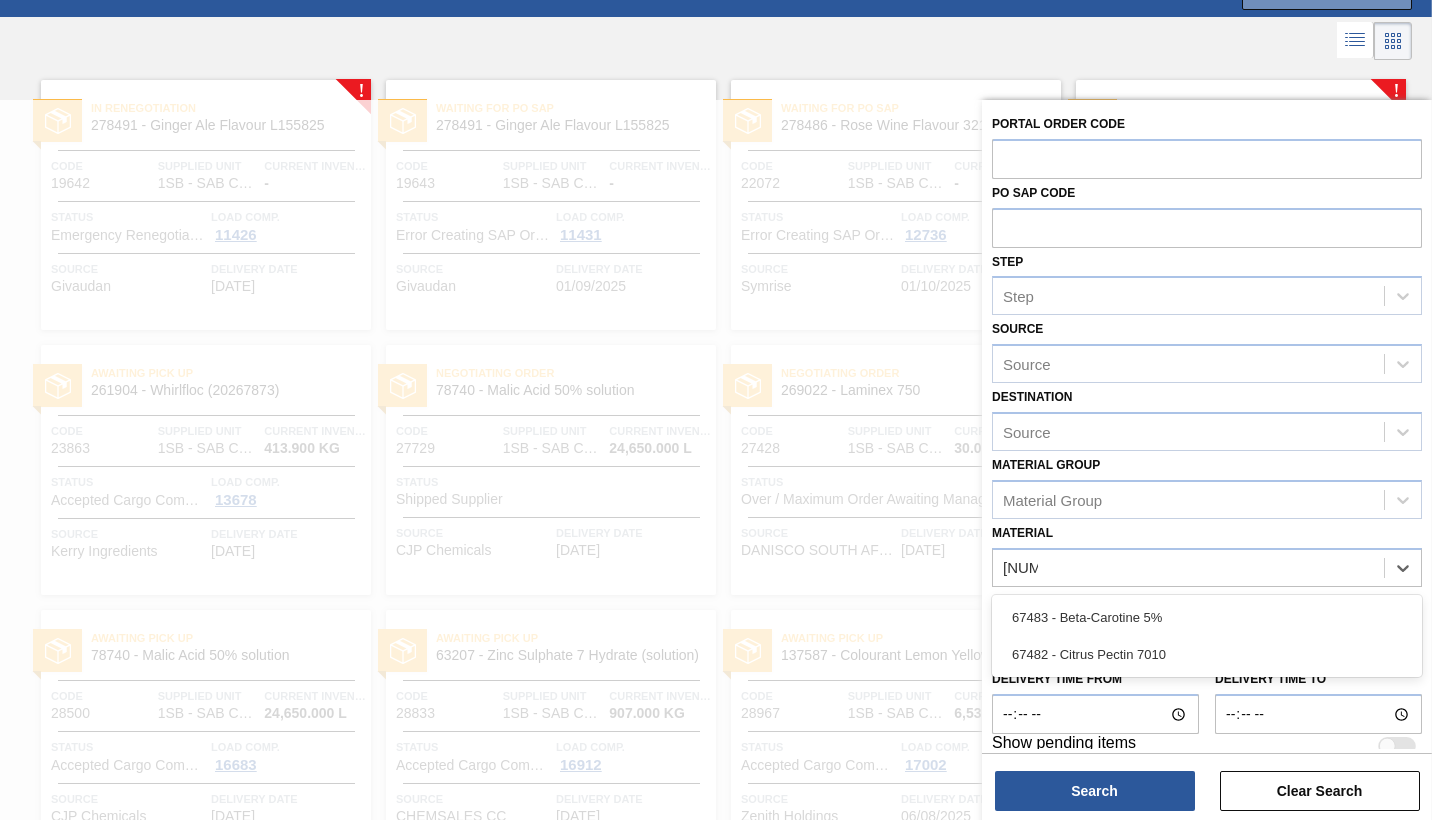 type on "67483" 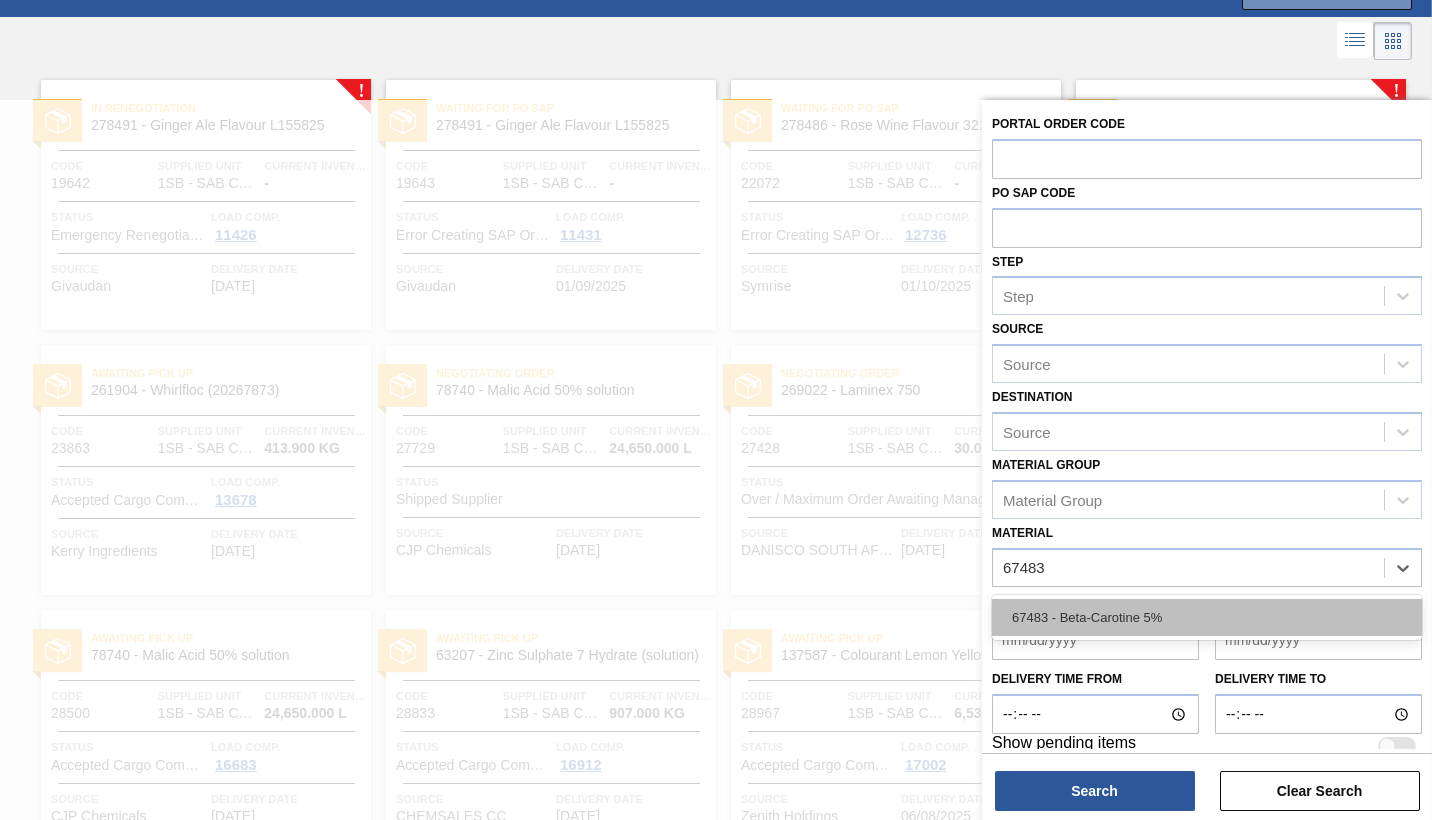 click on "67483 - Beta-Carotine 5%" at bounding box center [1207, 617] 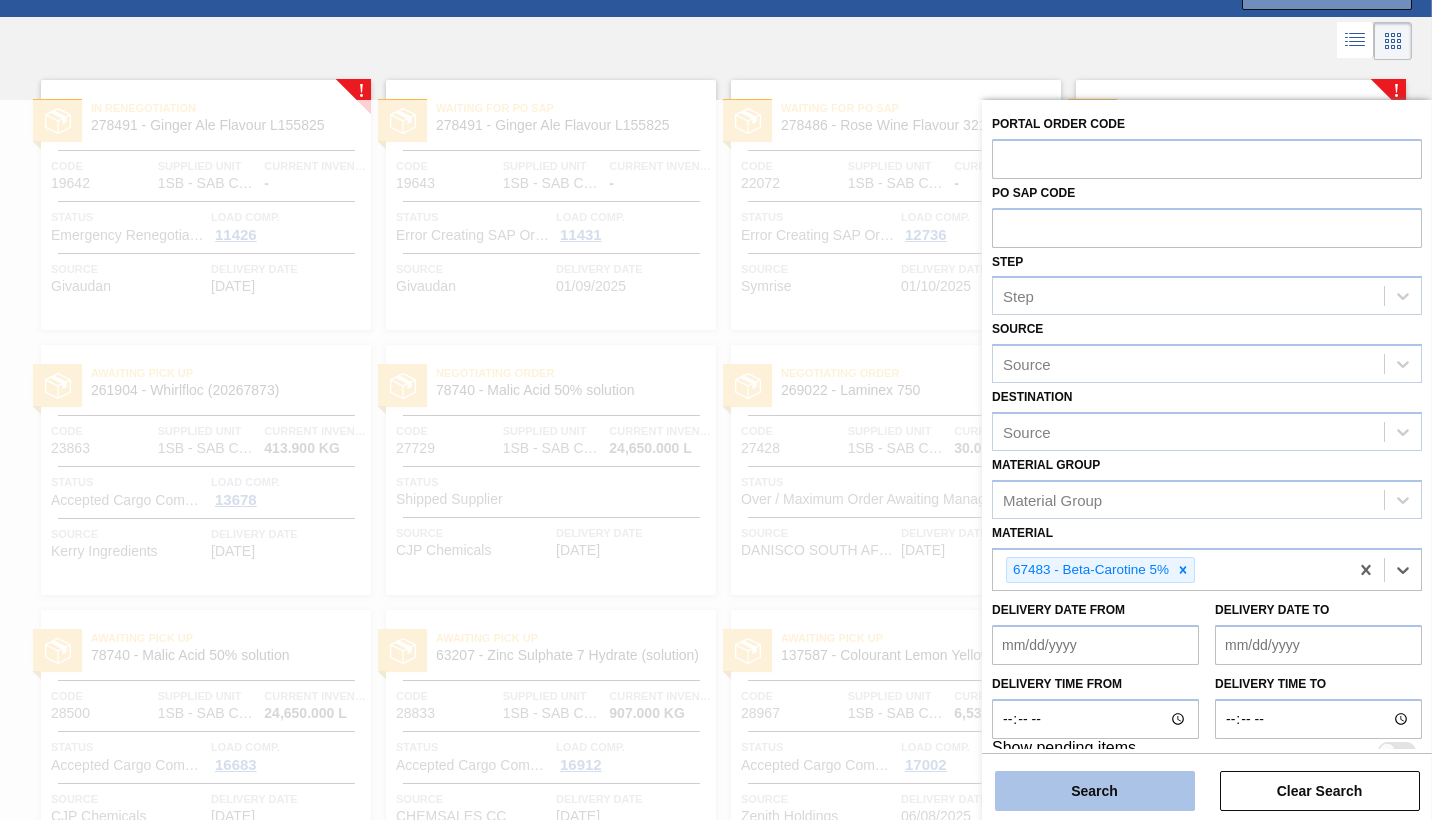 click on "Search" at bounding box center [1095, 791] 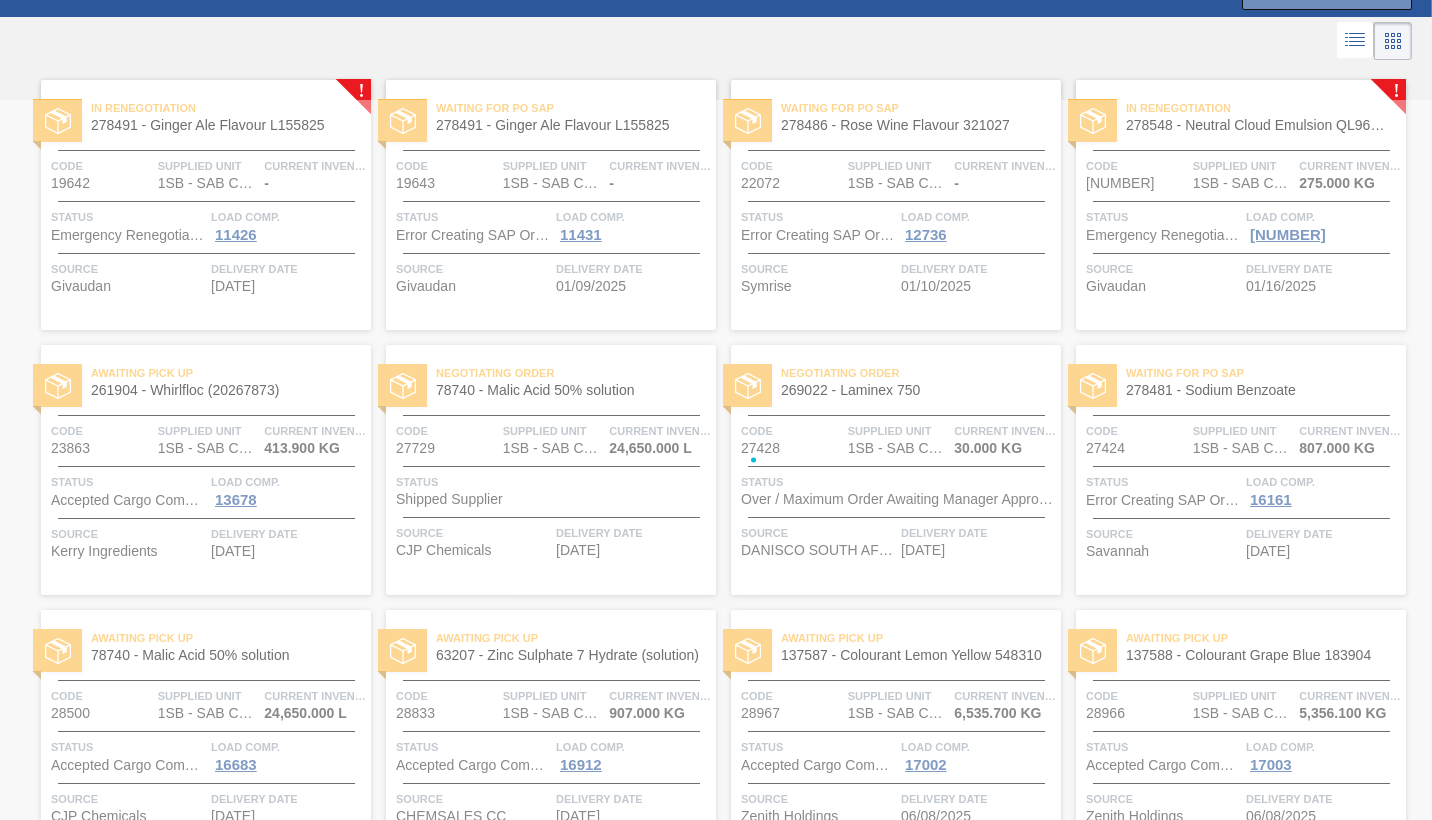 scroll, scrollTop: 0, scrollLeft: 0, axis: both 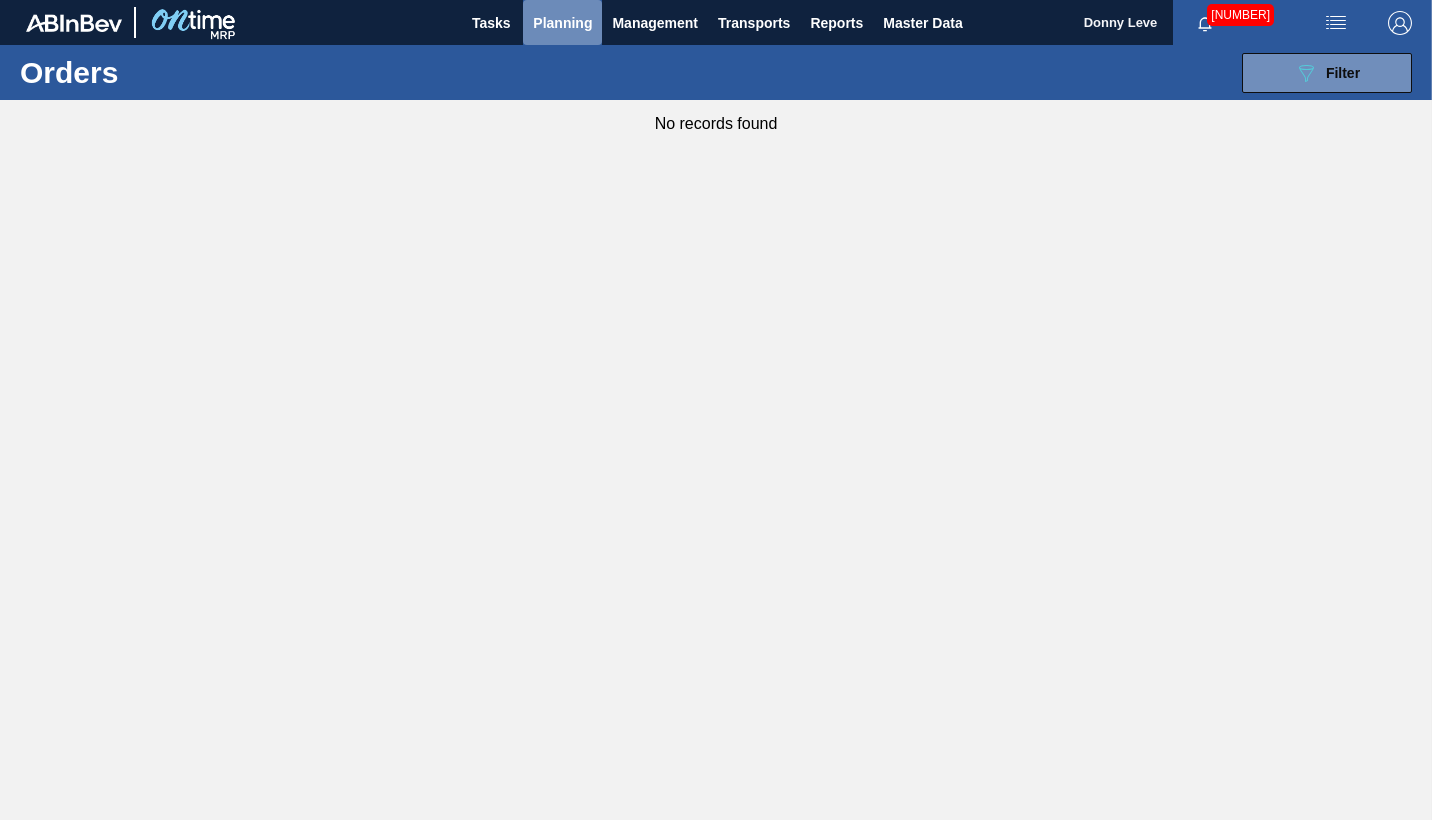 click on "Planning" at bounding box center (562, 23) 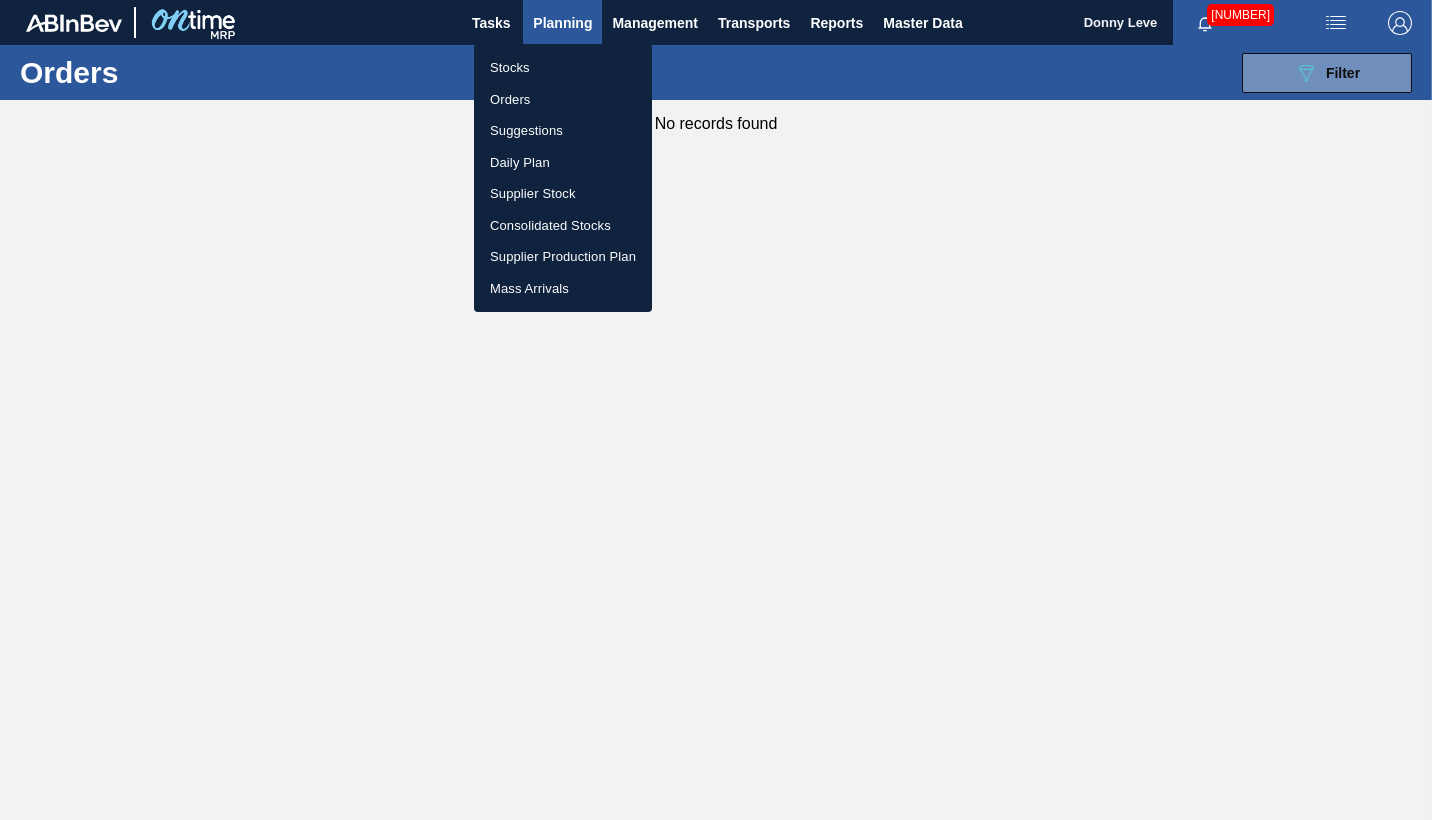 click on "Stocks" at bounding box center (563, 68) 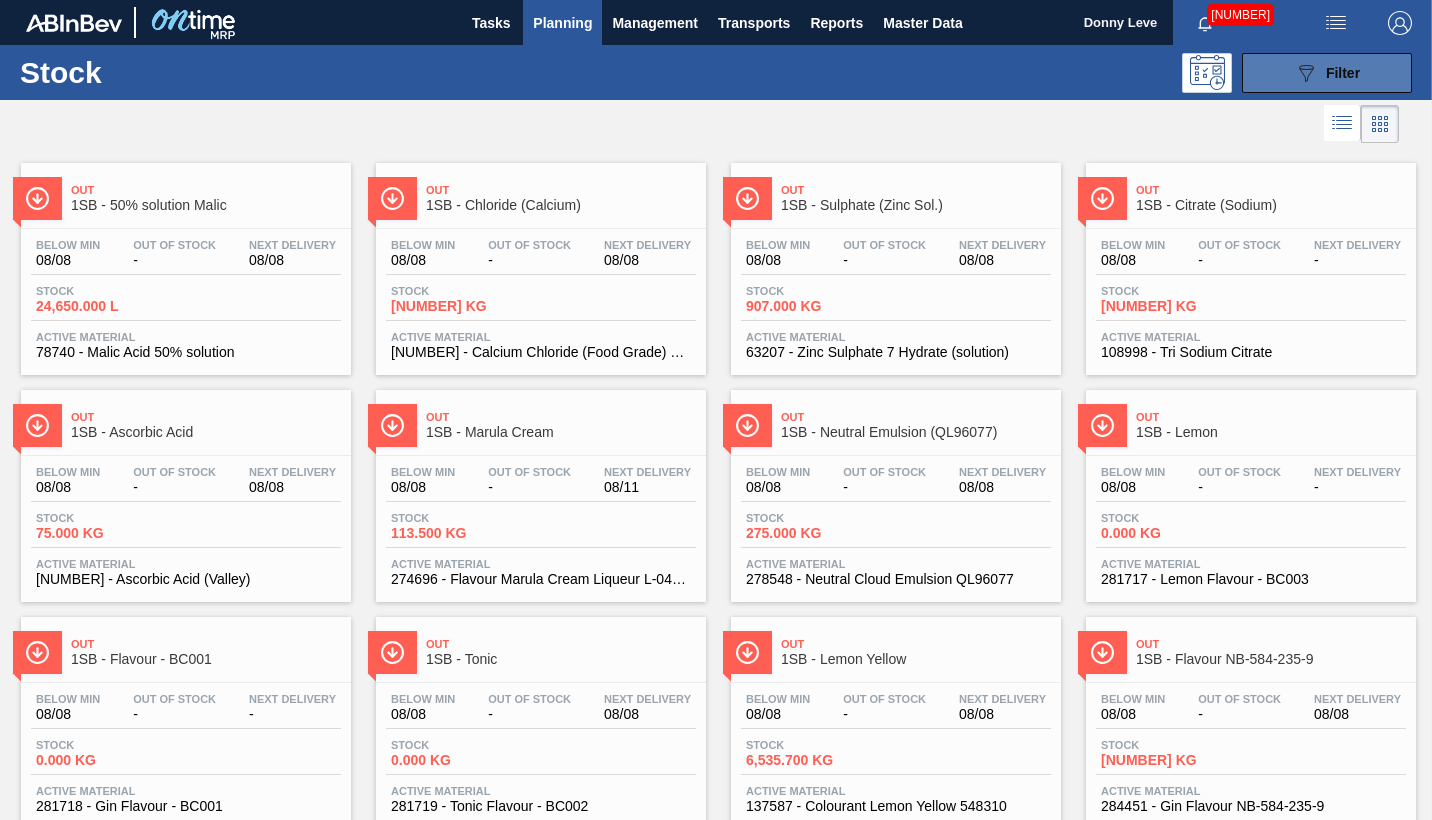 click on "Filter" at bounding box center (1343, 73) 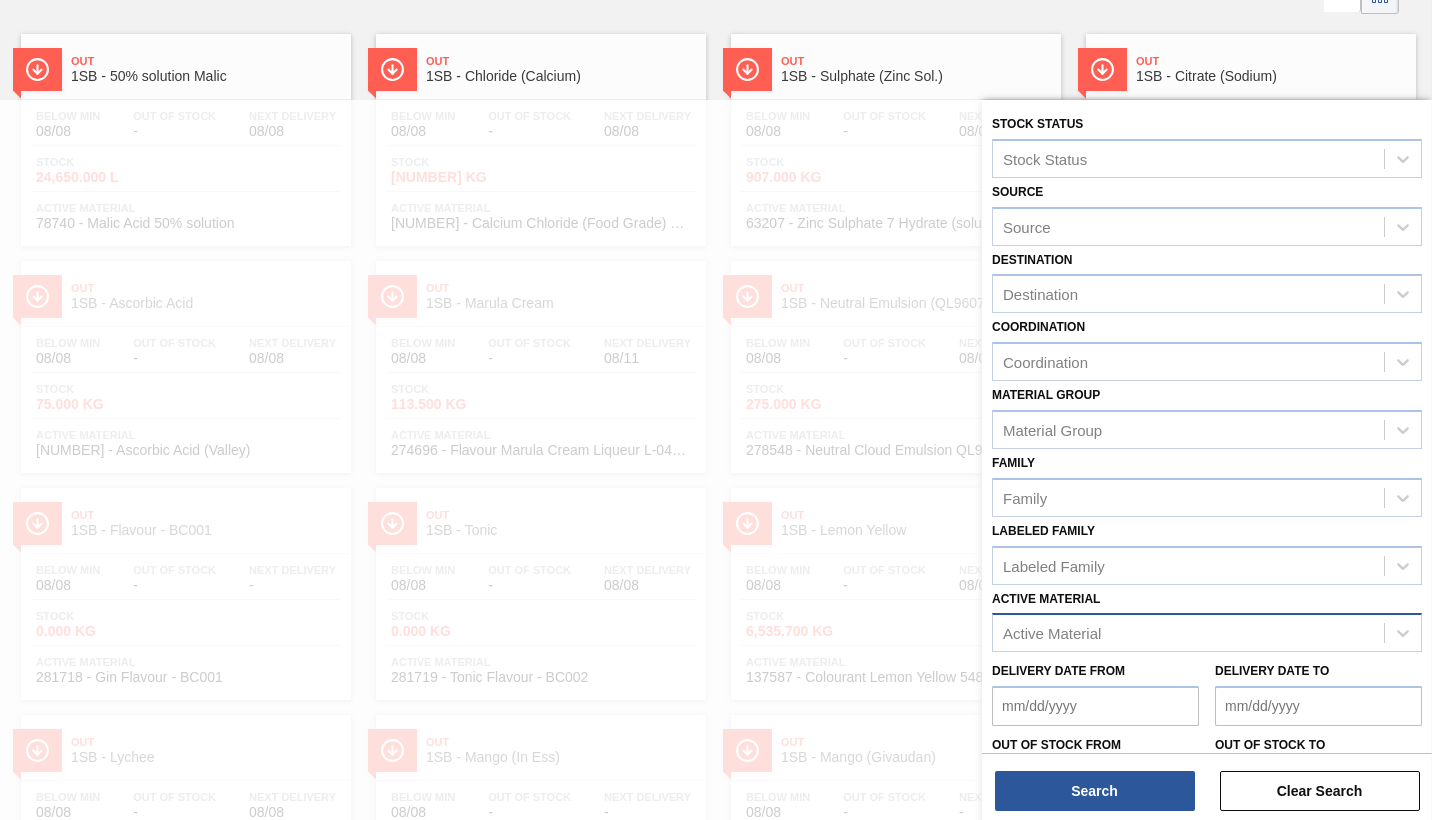 click on "Active Material" at bounding box center [1052, 633] 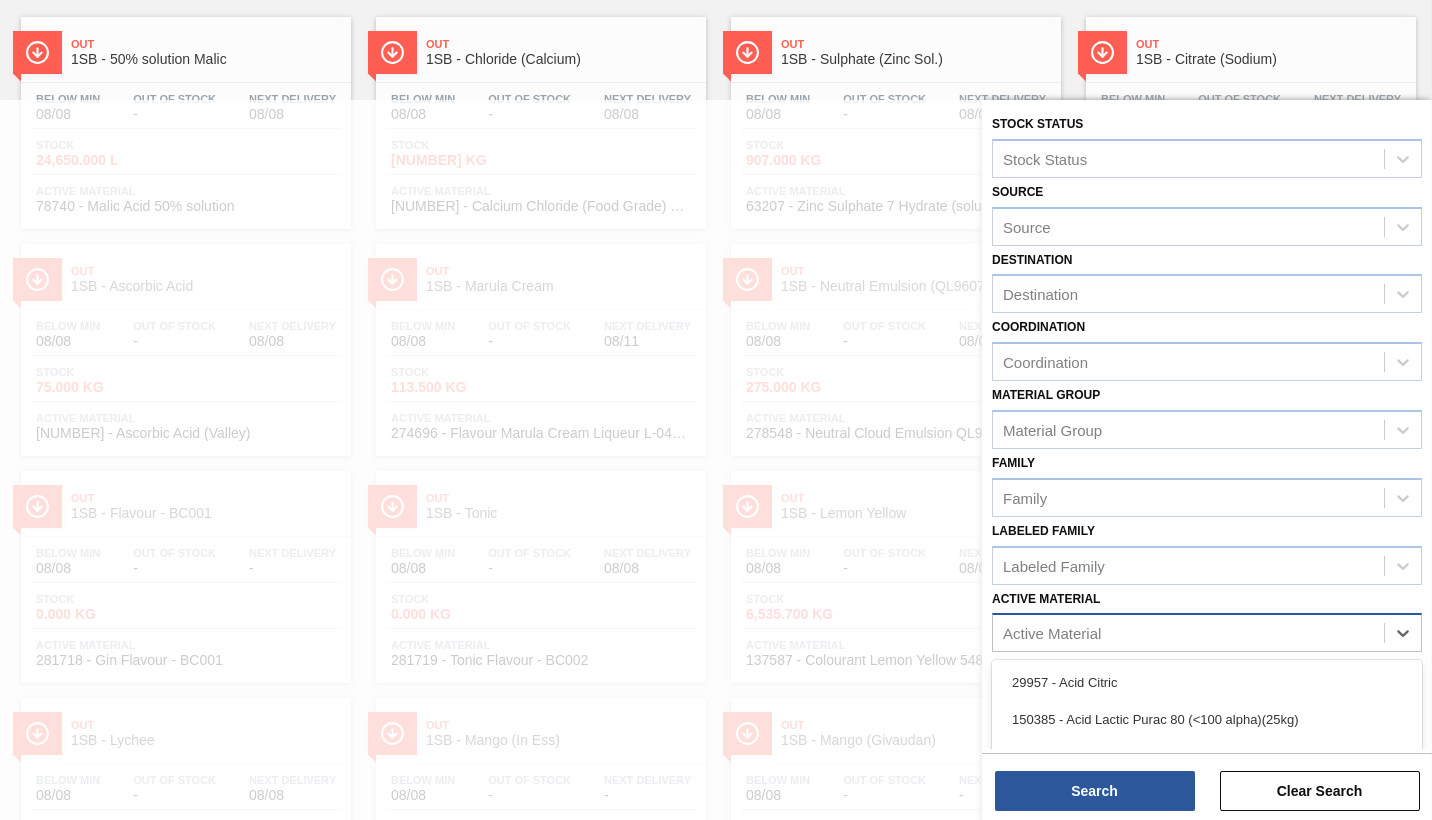 scroll, scrollTop: 148, scrollLeft: 0, axis: vertical 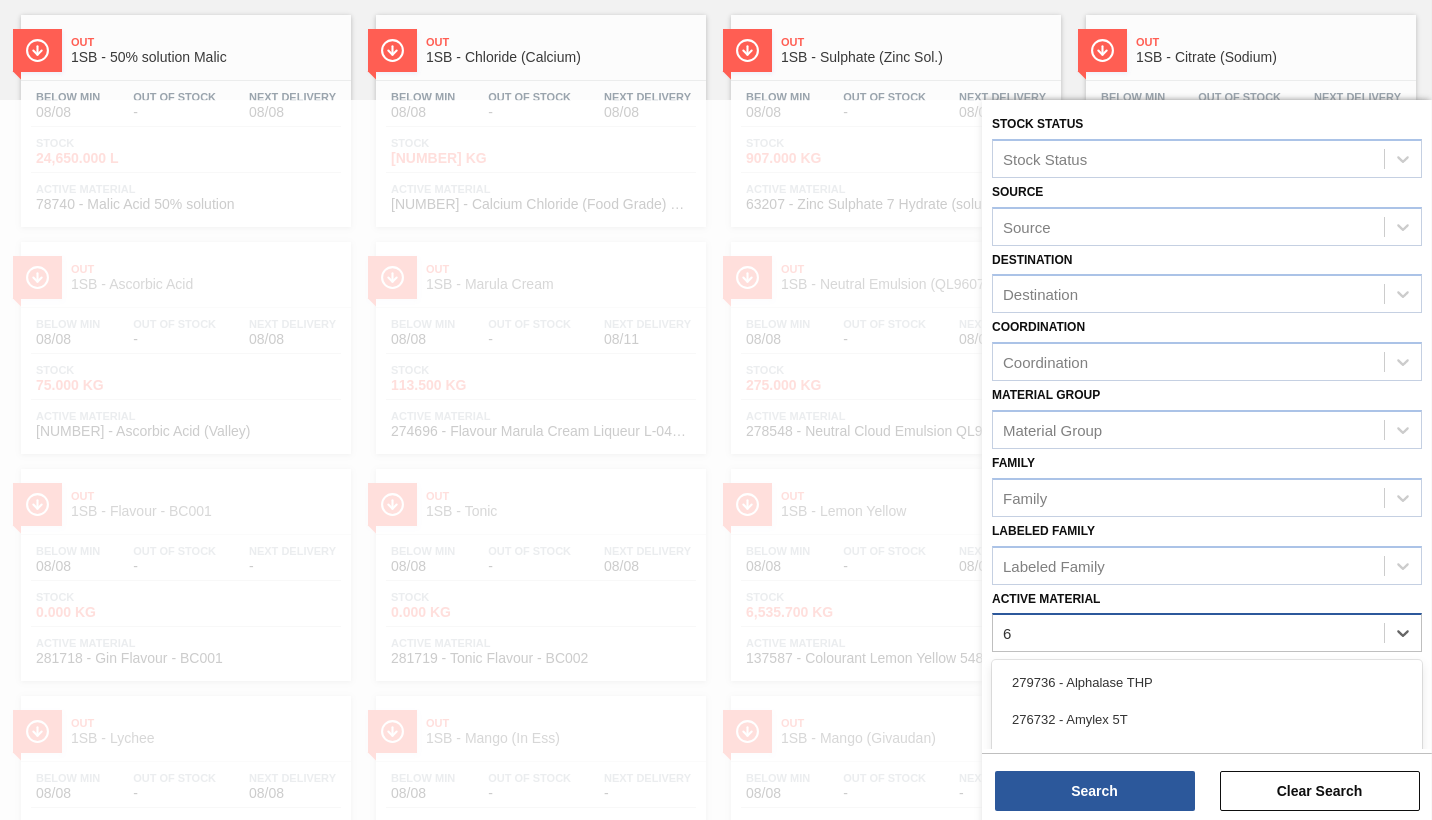 type on "67" 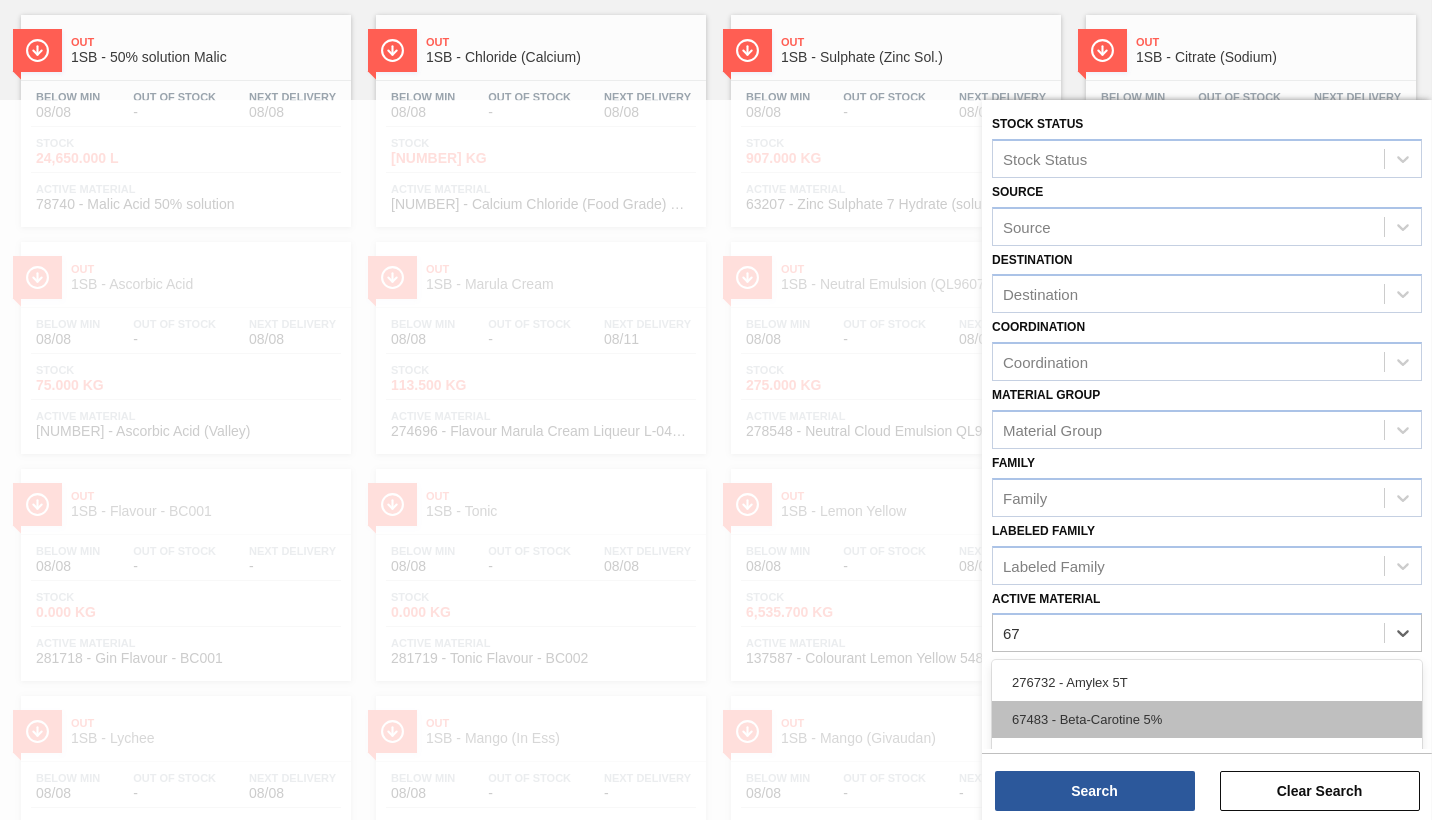 click on "67483 - Beta-Carotine 5%" at bounding box center (1207, 719) 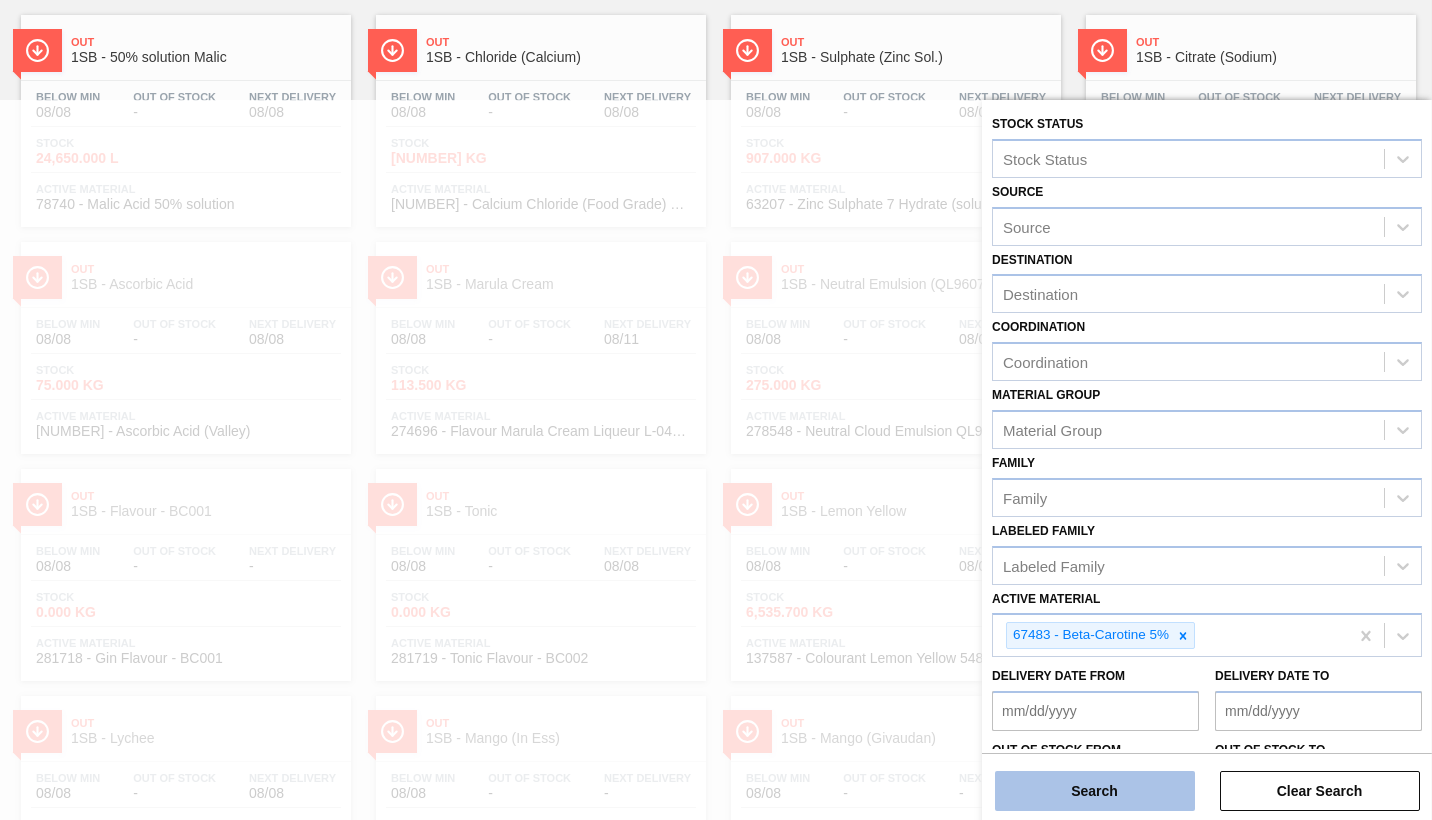 click on "Search" at bounding box center [1095, 791] 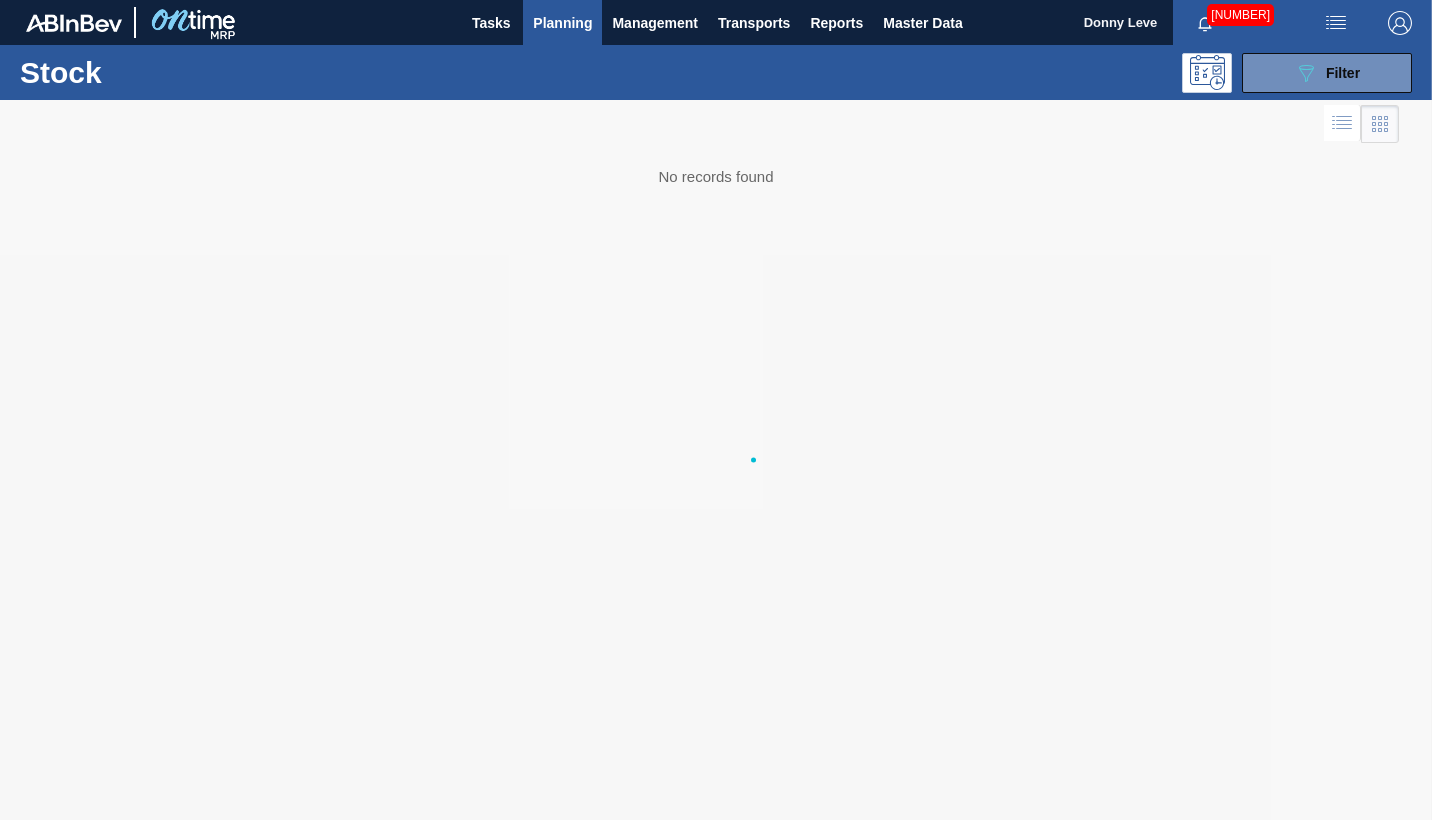 scroll, scrollTop: 0, scrollLeft: 0, axis: both 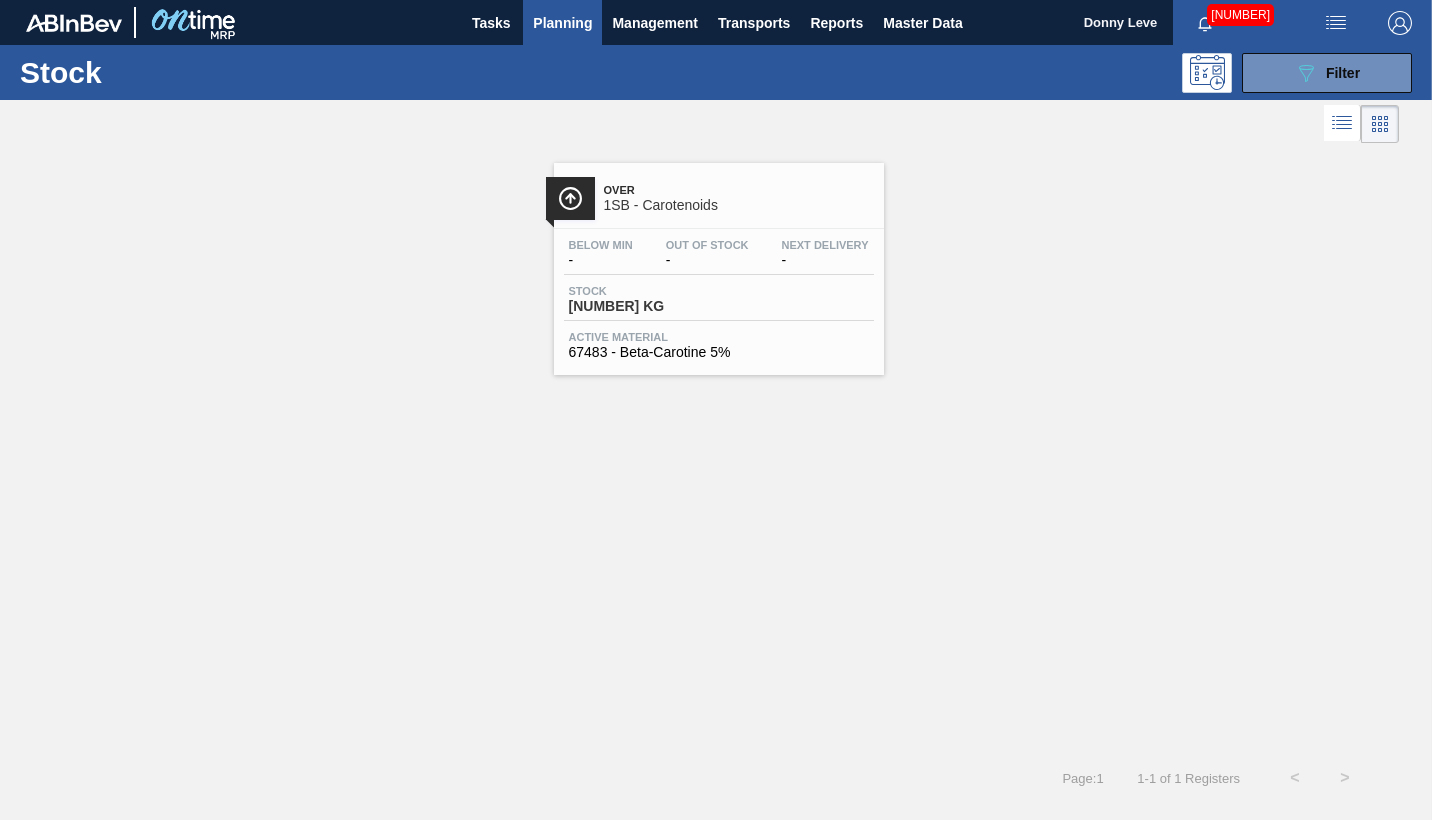 click on "Stock 61.900 KG" at bounding box center (719, 303) 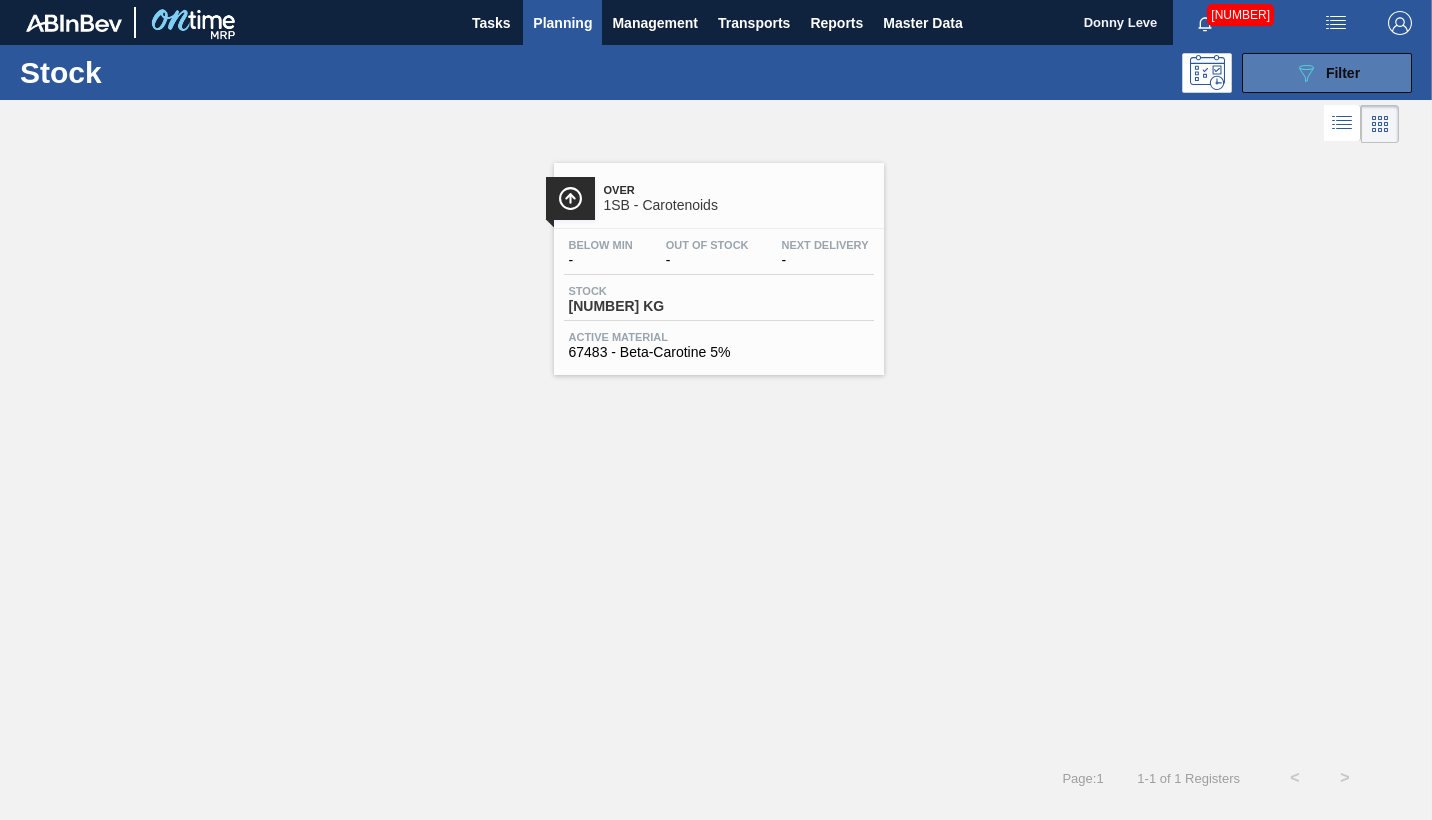 click on "Filter" at bounding box center (1343, 73) 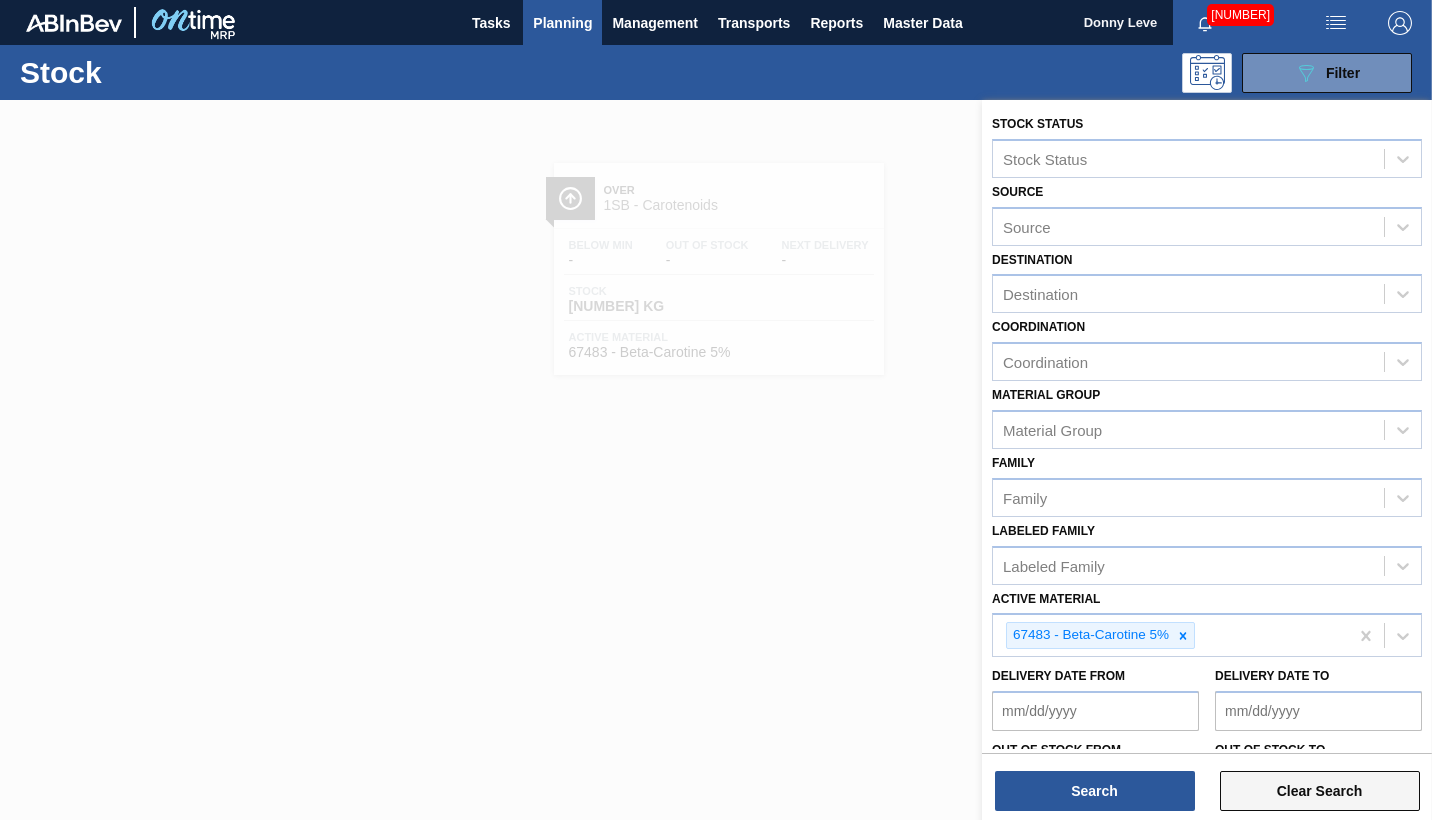 click on "Clear Search" at bounding box center (1320, 791) 